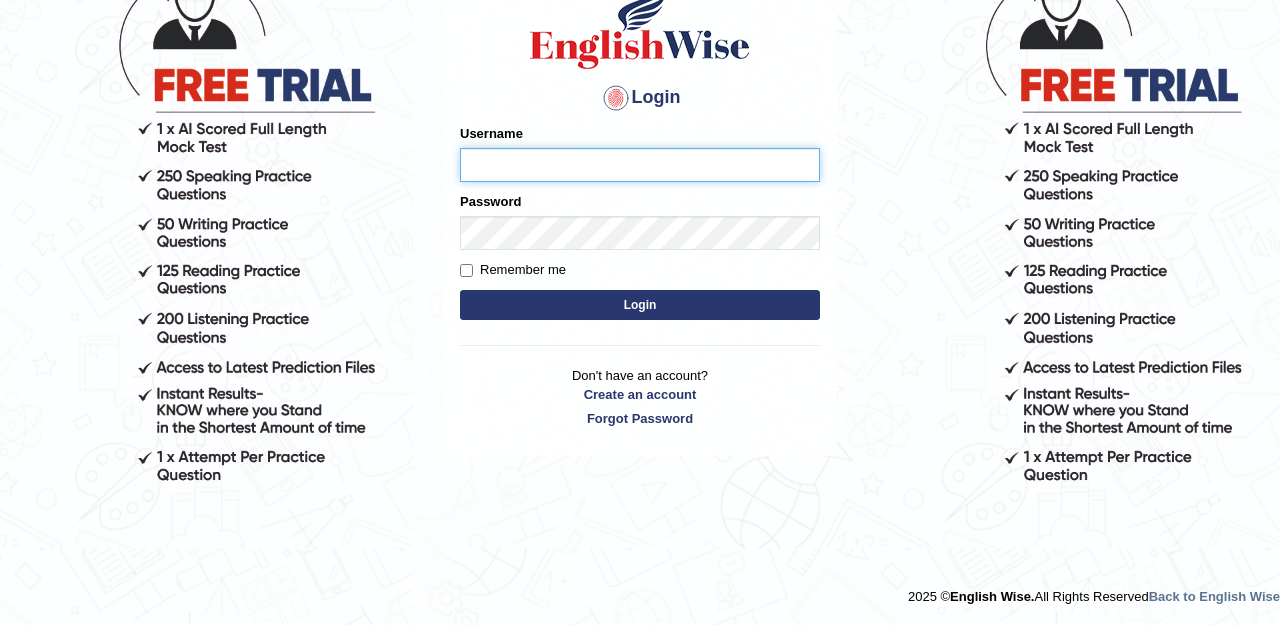 scroll, scrollTop: 172, scrollLeft: 0, axis: vertical 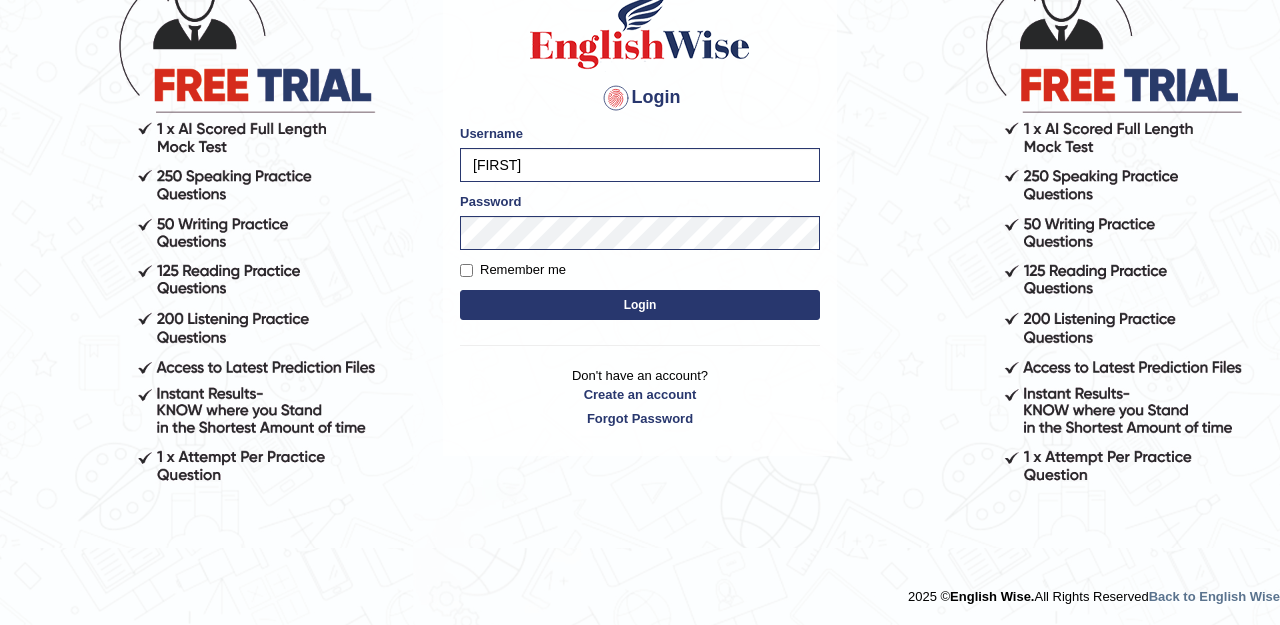 click on "Remember me" at bounding box center (513, 270) 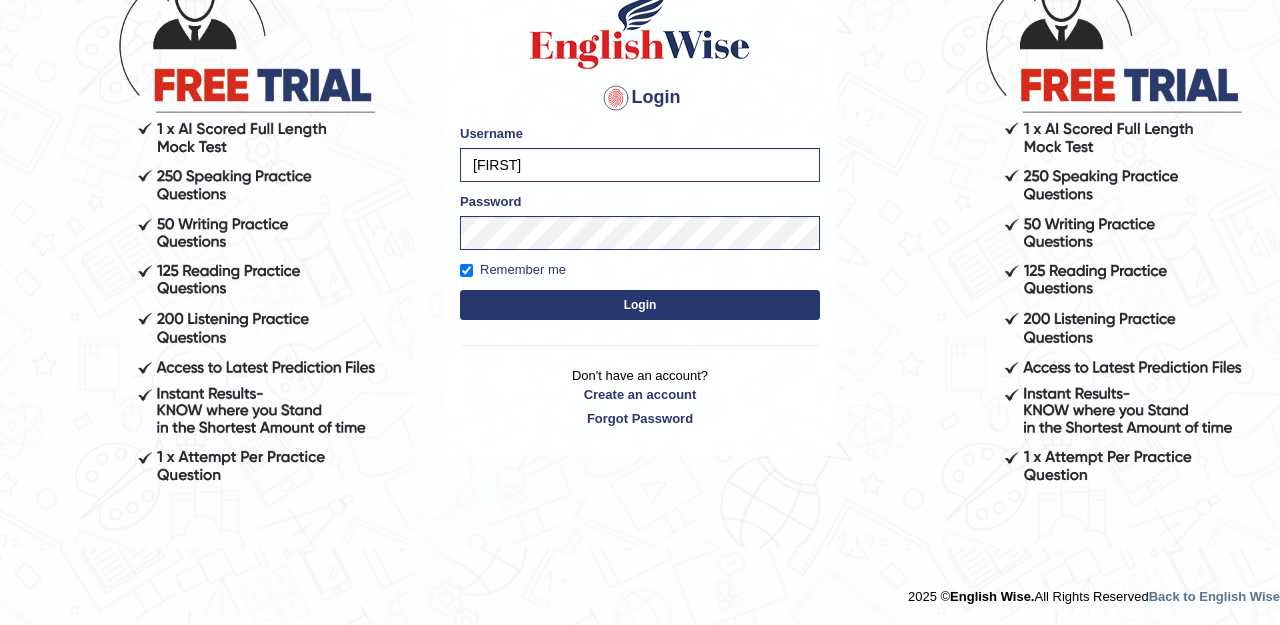 click on "Login" at bounding box center (640, 305) 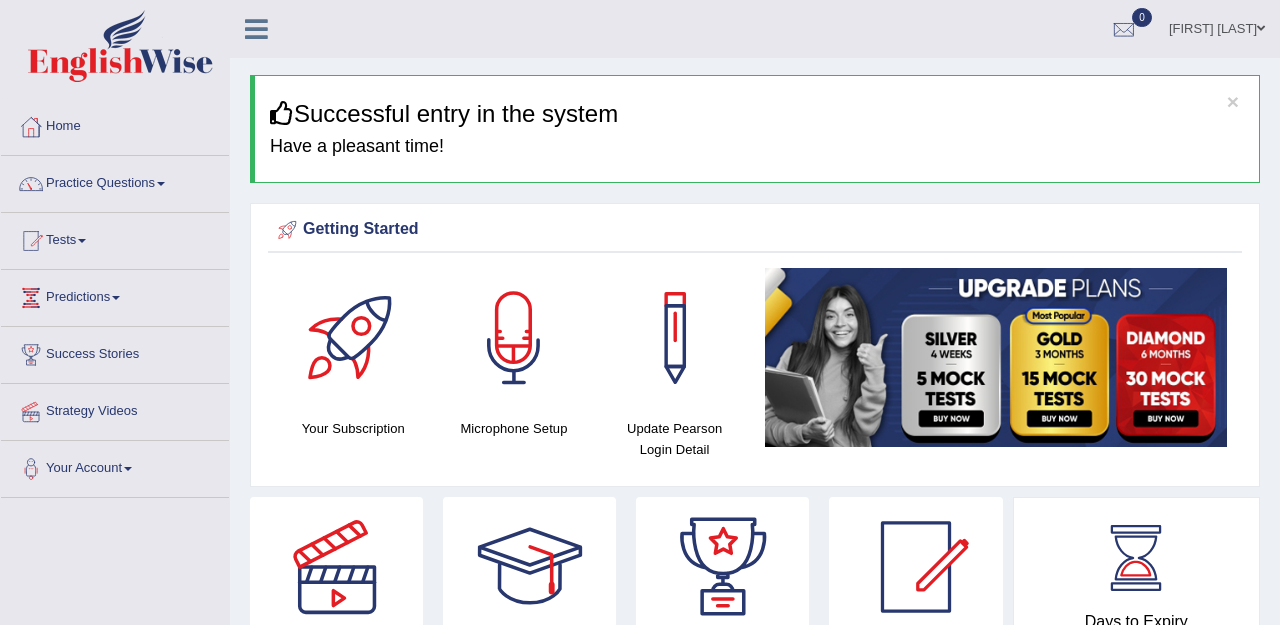 scroll, scrollTop: 0, scrollLeft: 0, axis: both 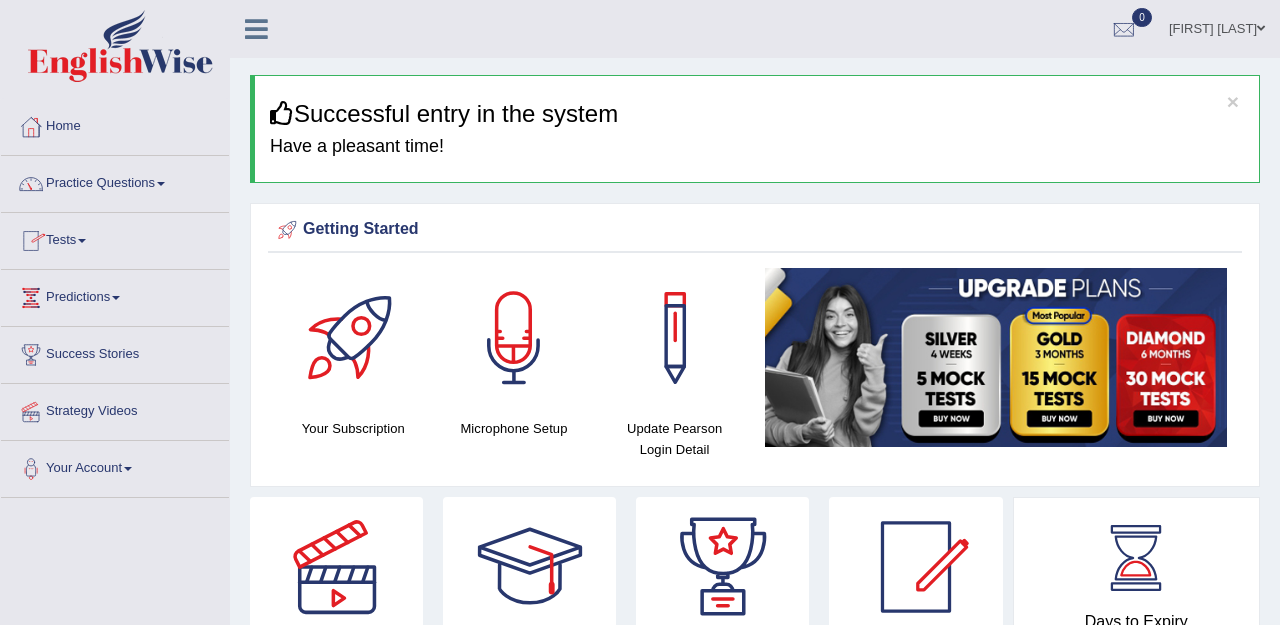 click on "Practice Questions" at bounding box center (115, 181) 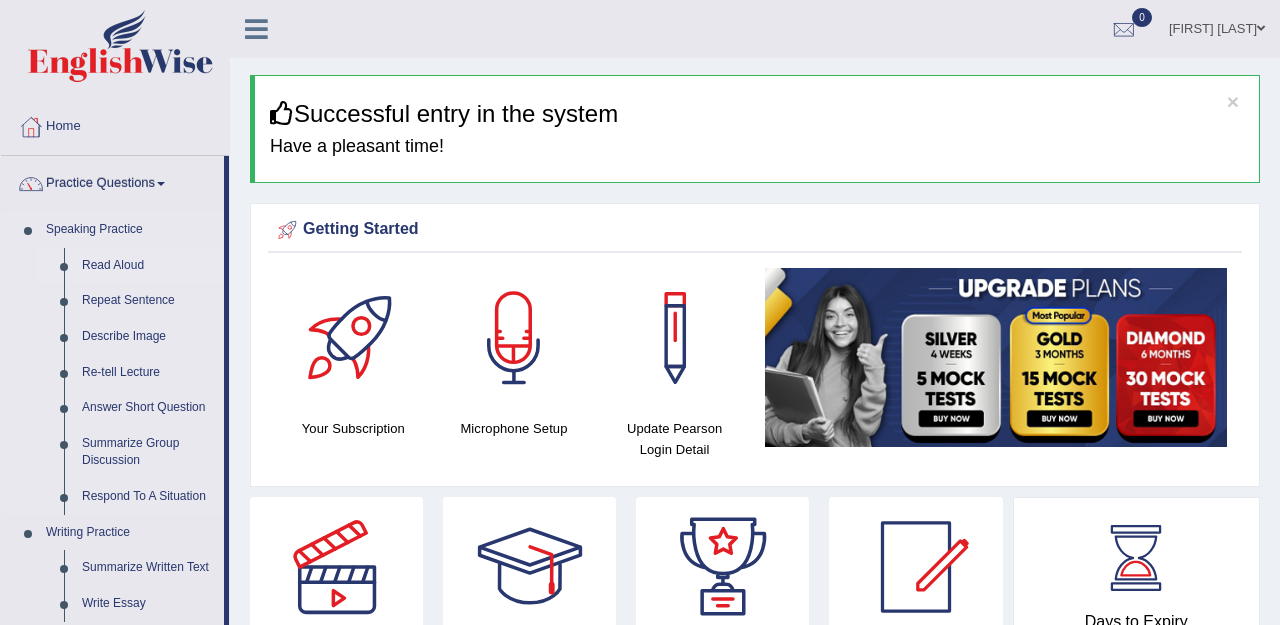 click on "Read Aloud" at bounding box center [148, 266] 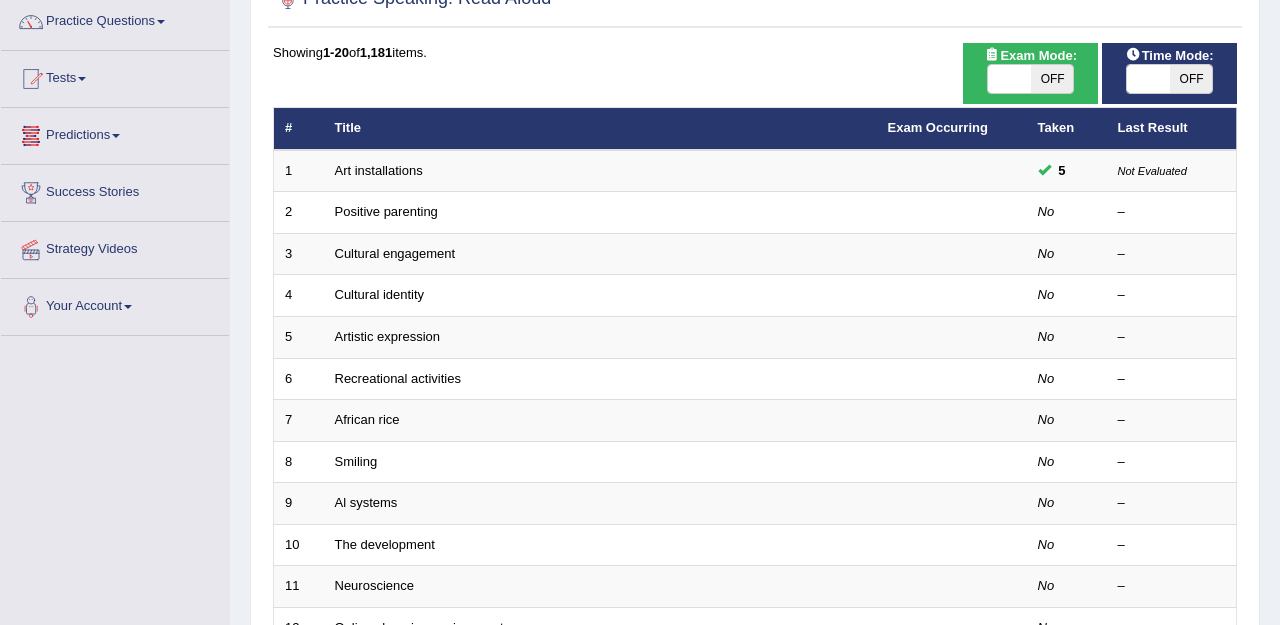 scroll, scrollTop: 304, scrollLeft: 0, axis: vertical 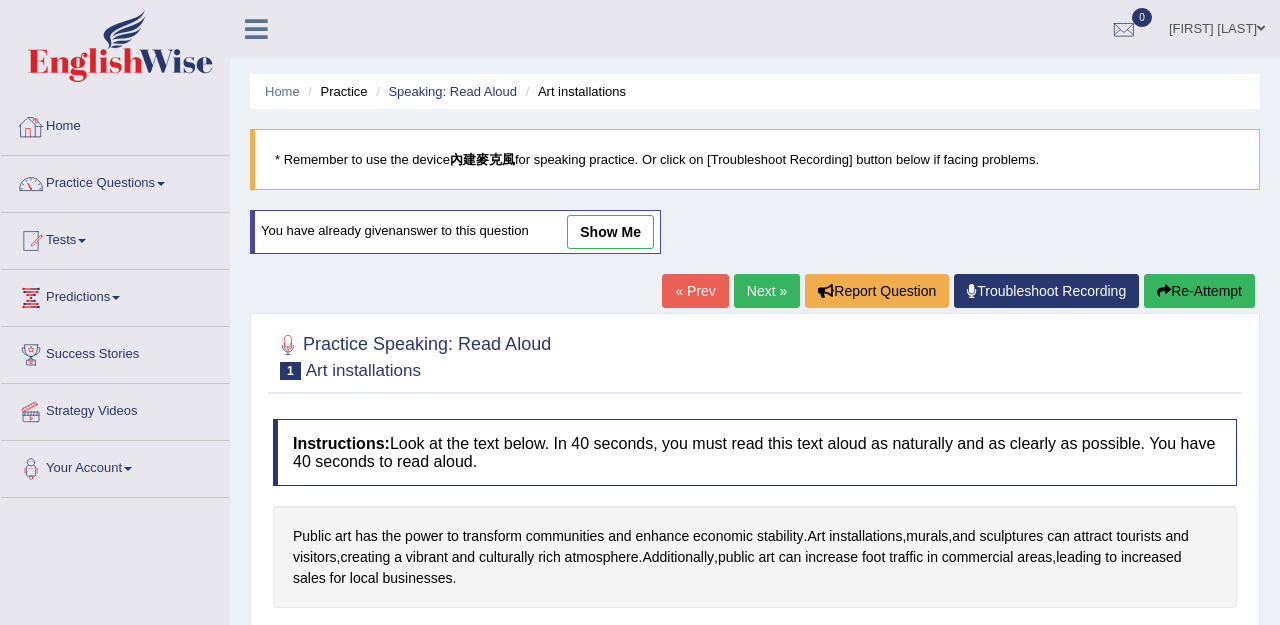 click on "Home" at bounding box center [115, 124] 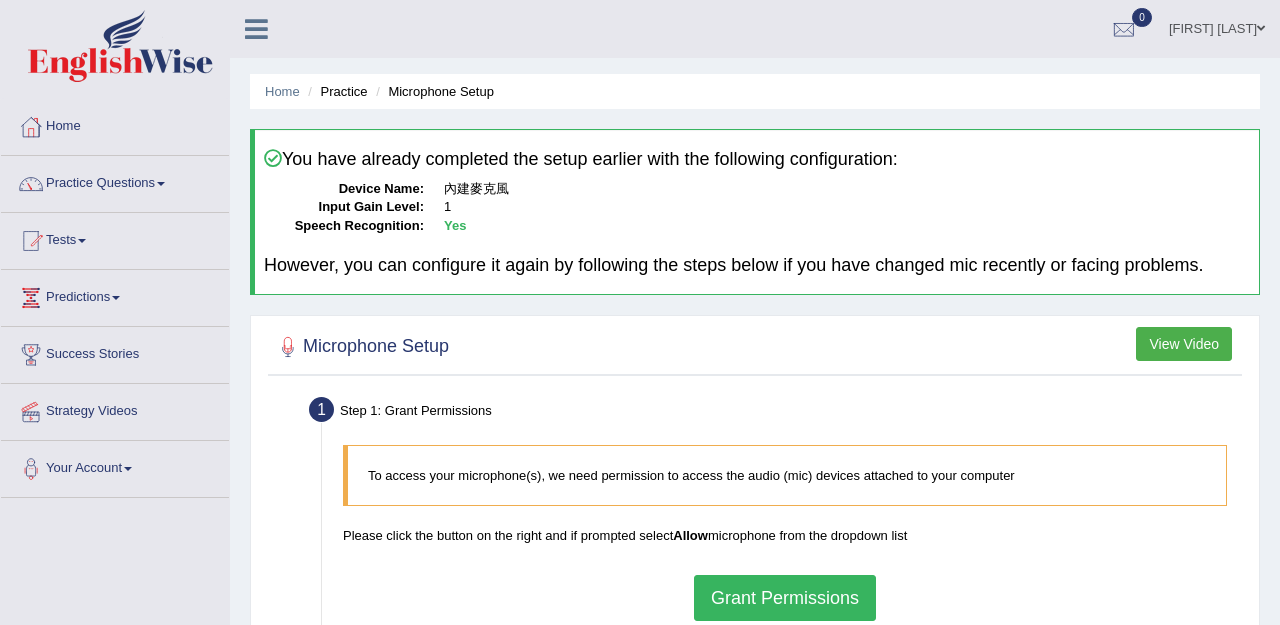 scroll, scrollTop: 0, scrollLeft: 0, axis: both 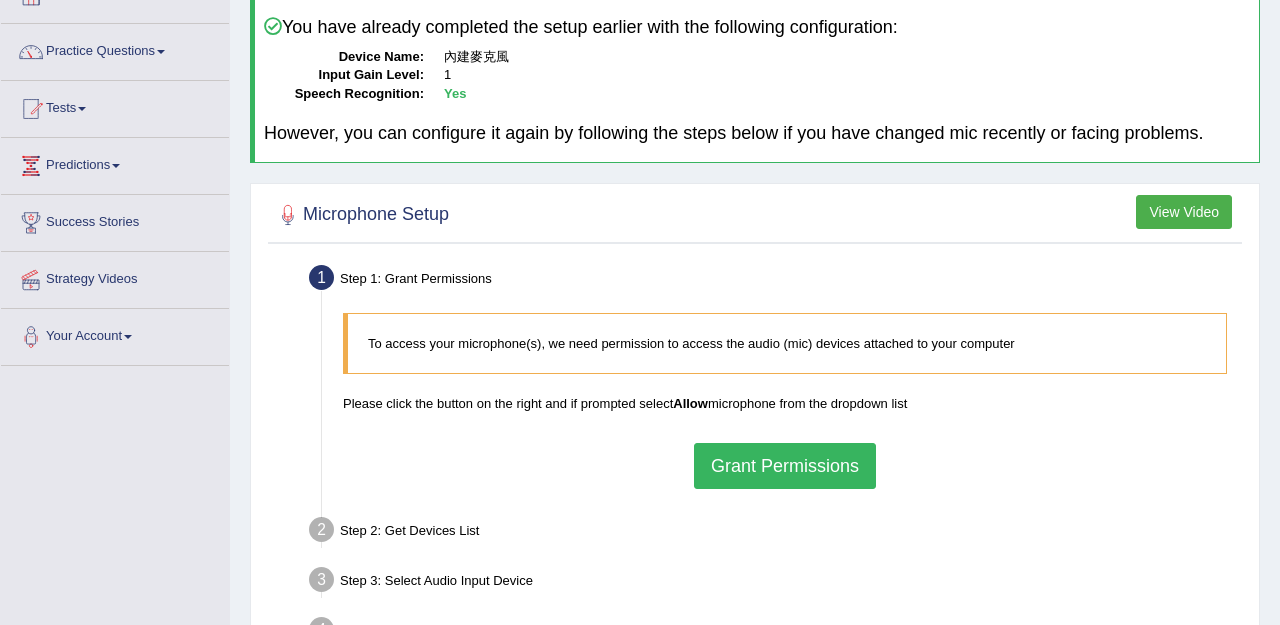 click on "Grant Permissions" at bounding box center (785, 466) 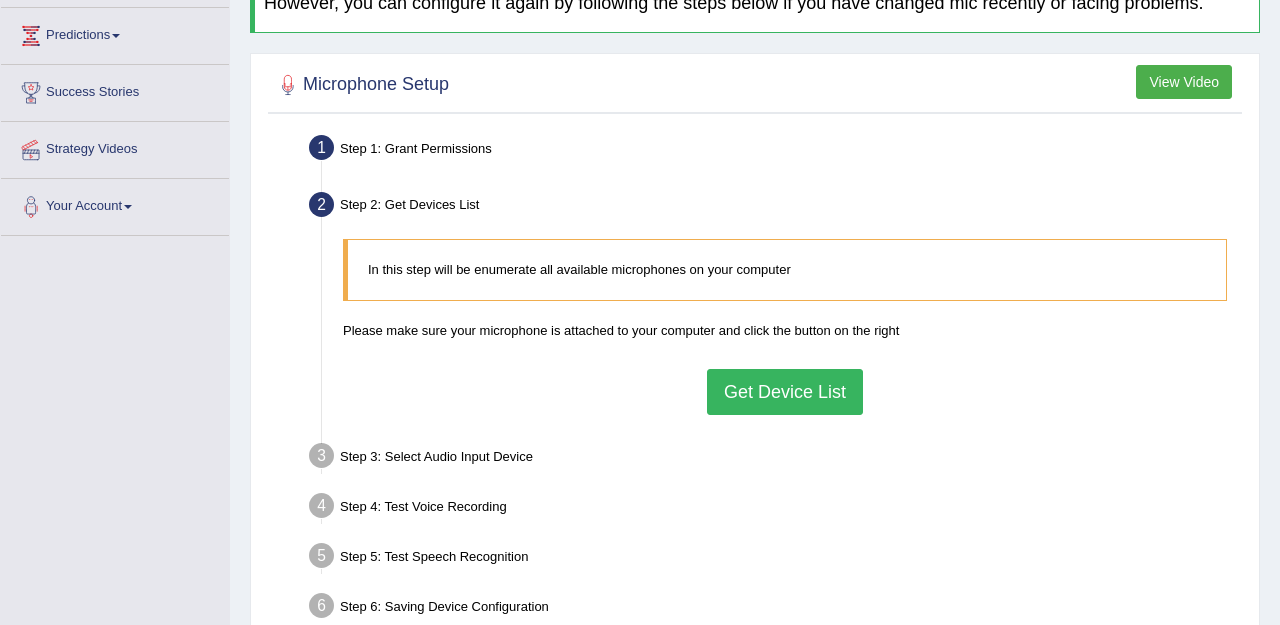scroll, scrollTop: 264, scrollLeft: 0, axis: vertical 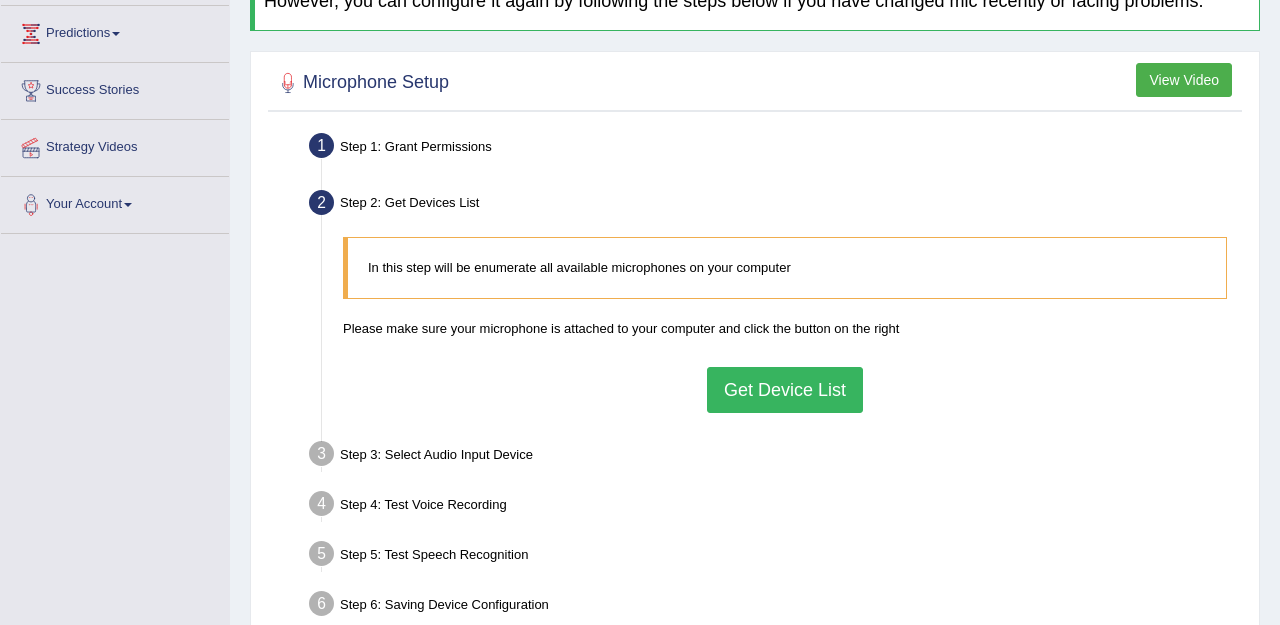 click on "Get Device List" at bounding box center (785, 390) 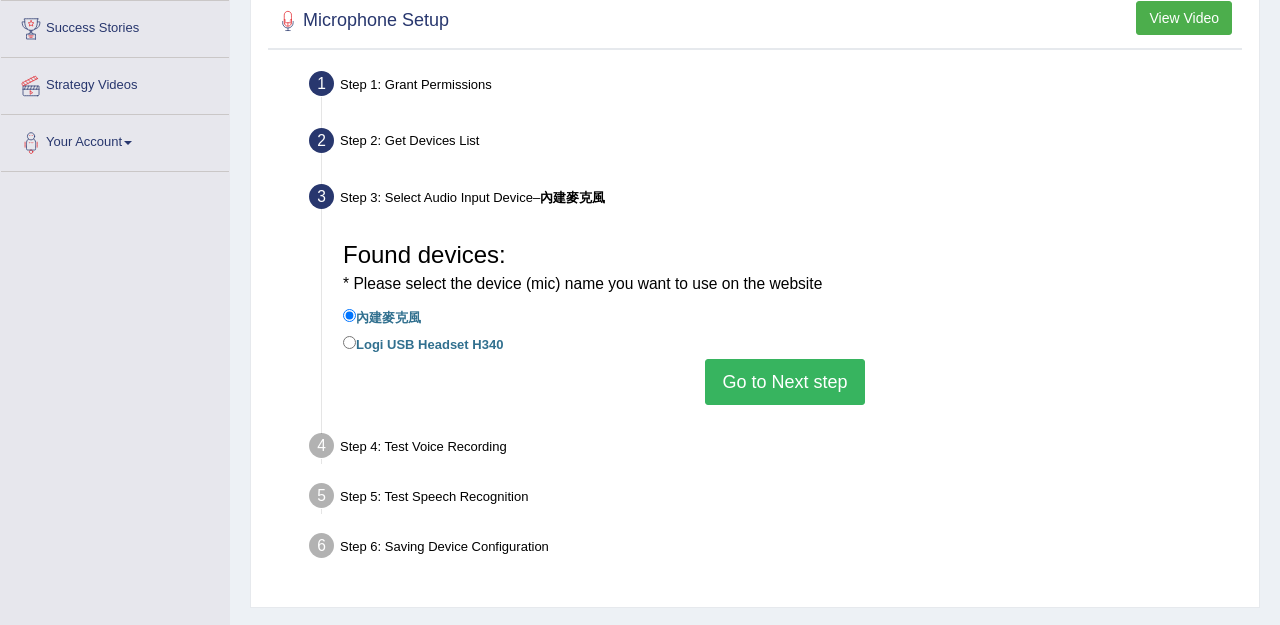 scroll, scrollTop: 338, scrollLeft: 0, axis: vertical 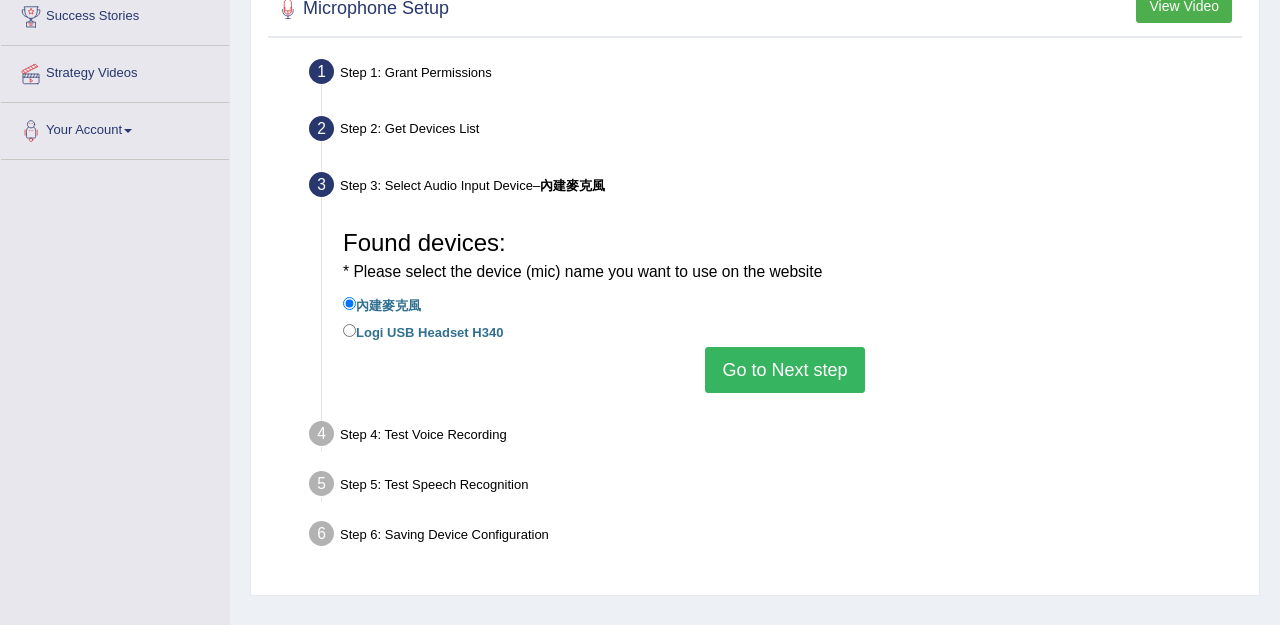 click on "Logi USB Headset H340" at bounding box center (423, 331) 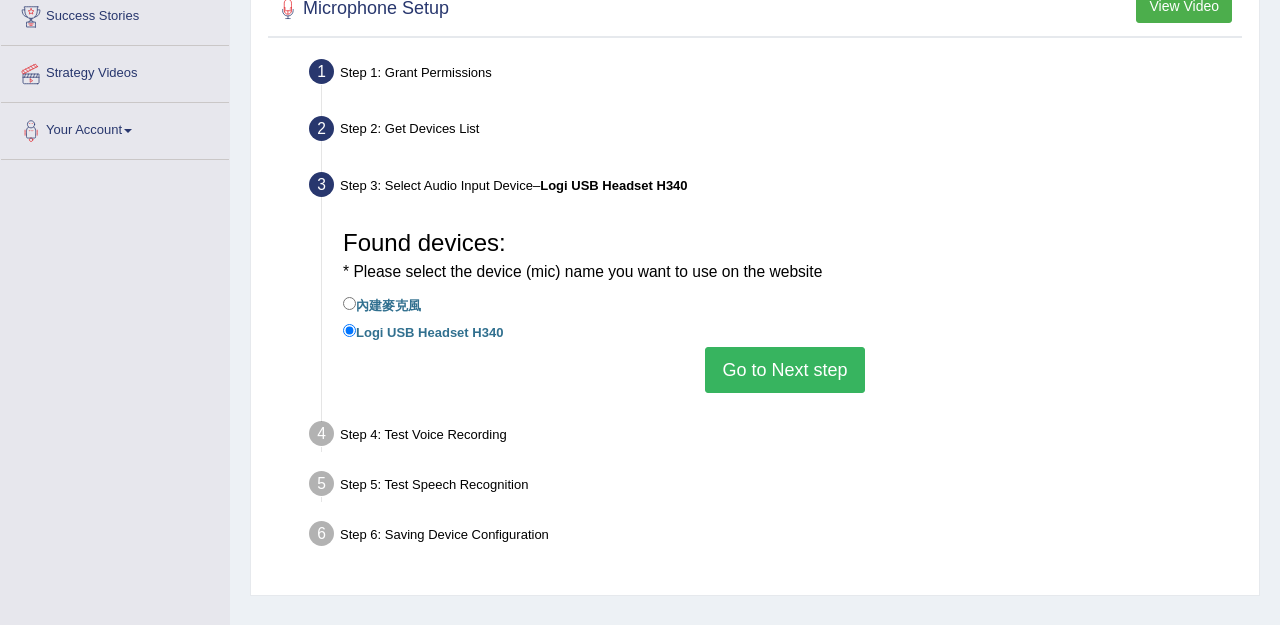 click on "Go to Next step" at bounding box center [784, 370] 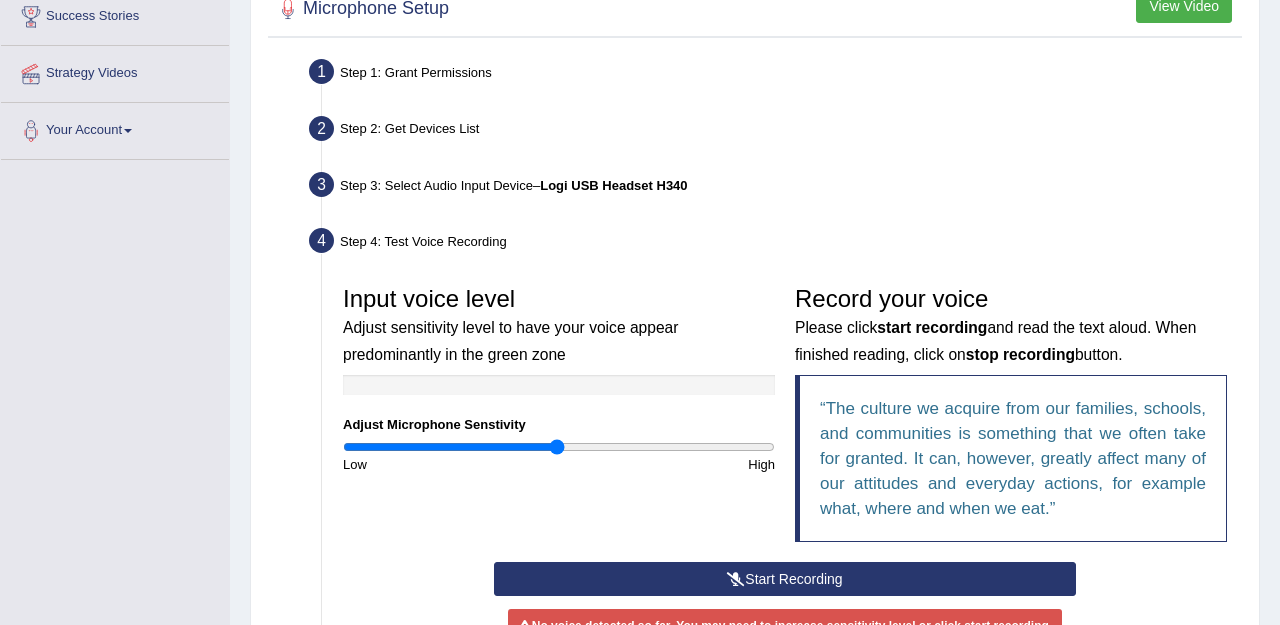 scroll, scrollTop: 599, scrollLeft: 0, axis: vertical 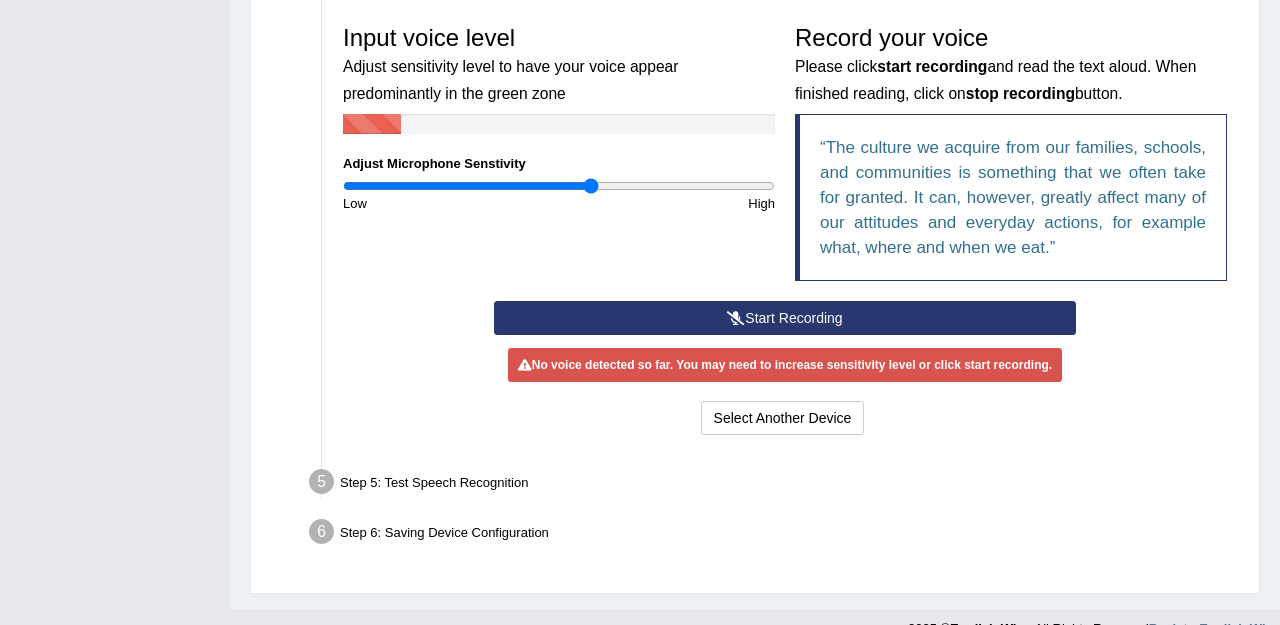 click at bounding box center (559, 186) 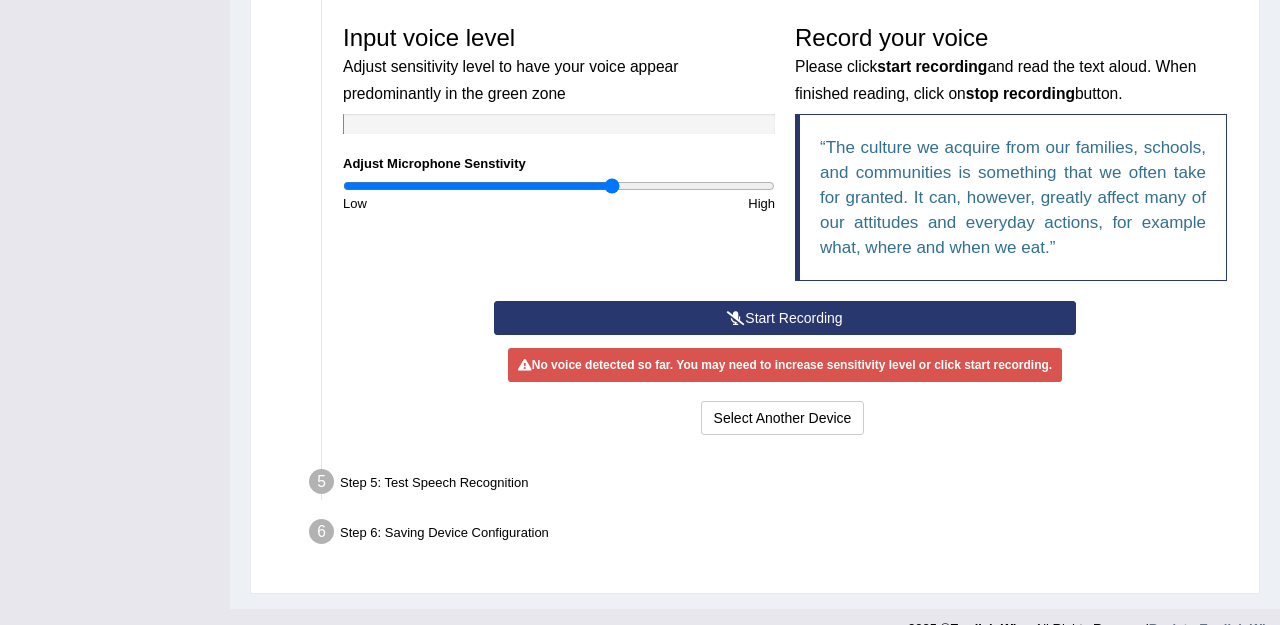 click at bounding box center [559, 186] 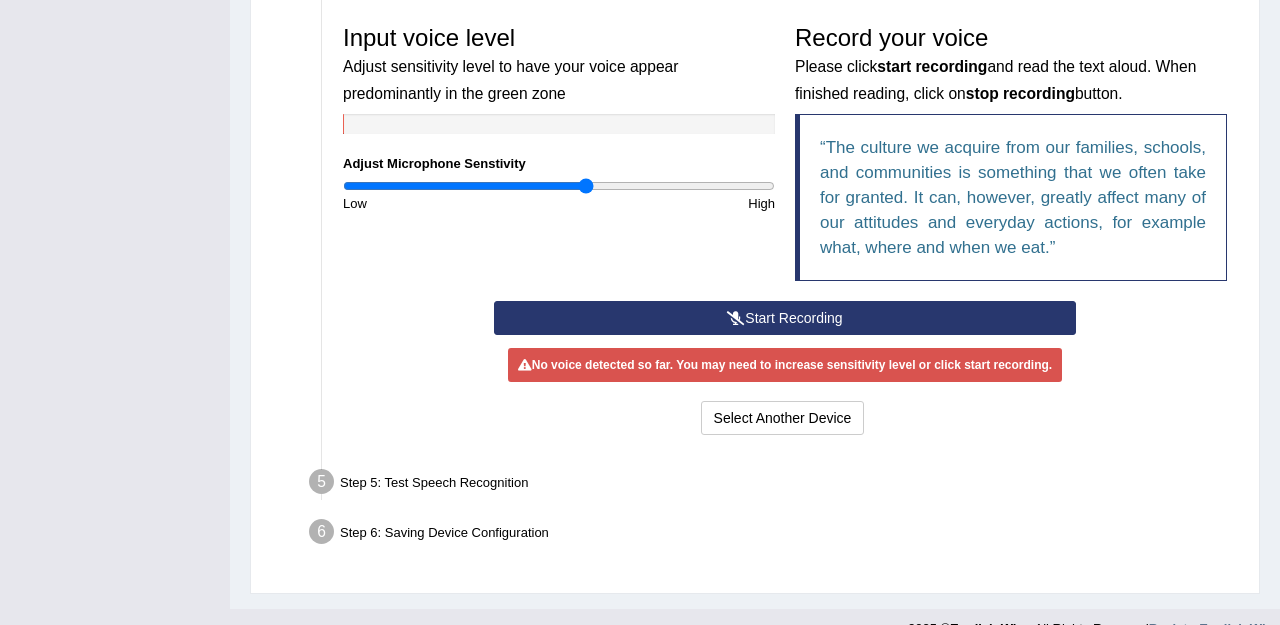 click at bounding box center [559, 186] 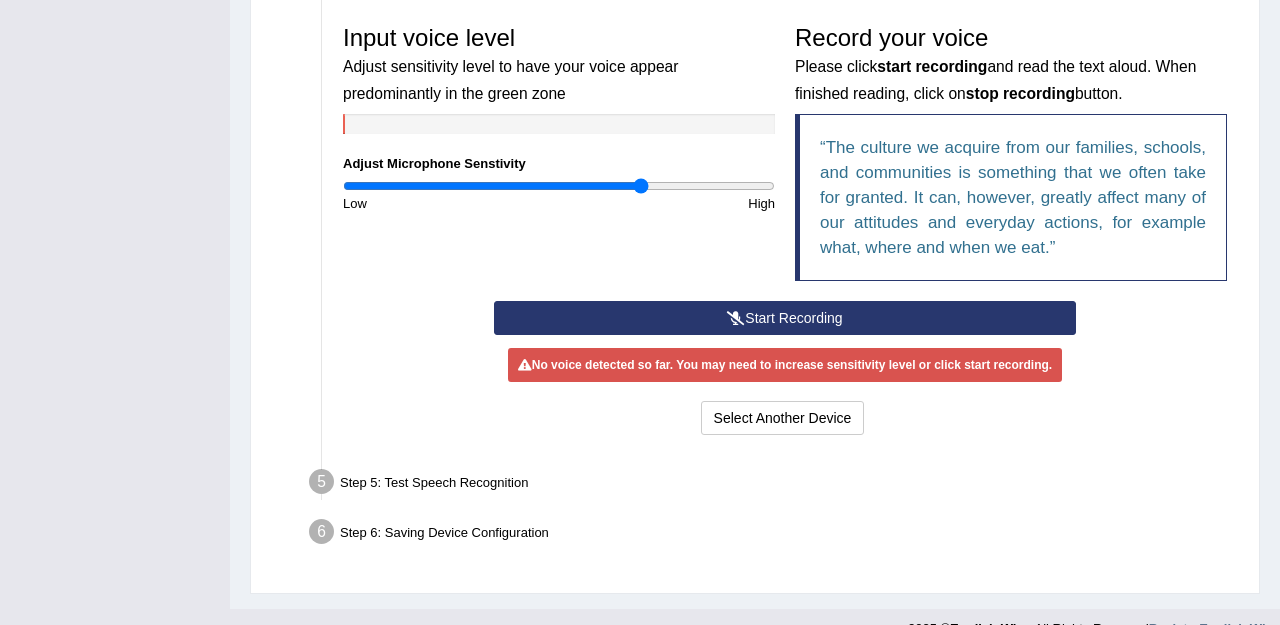 click at bounding box center (559, 186) 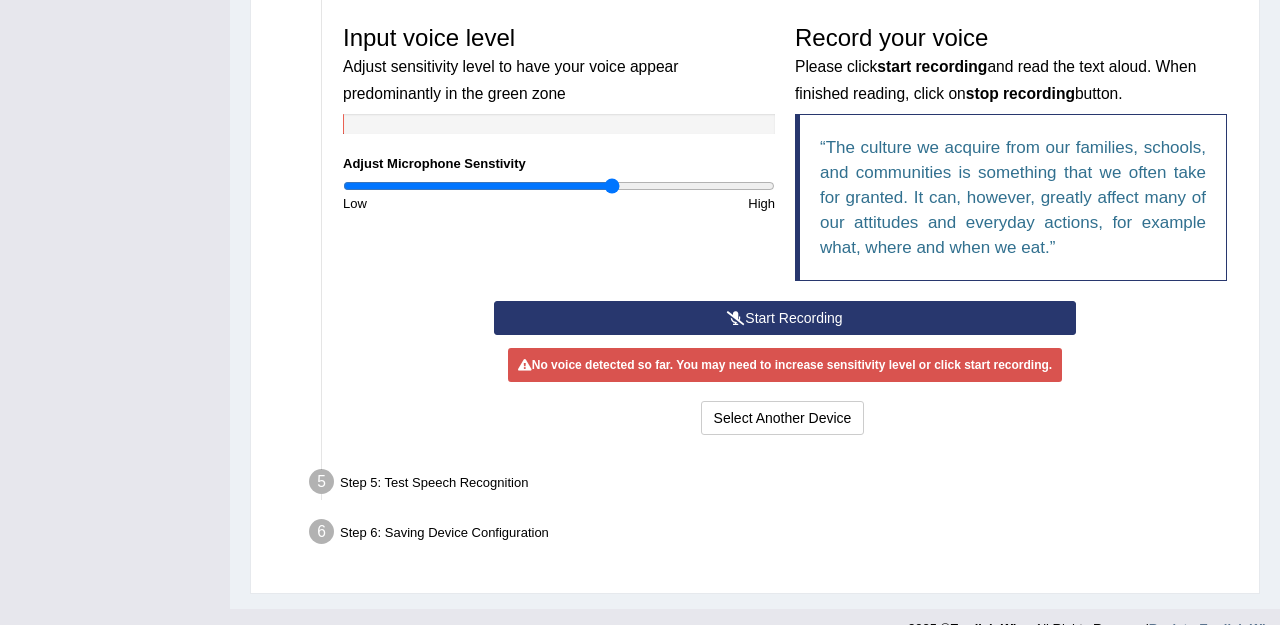 click at bounding box center [559, 186] 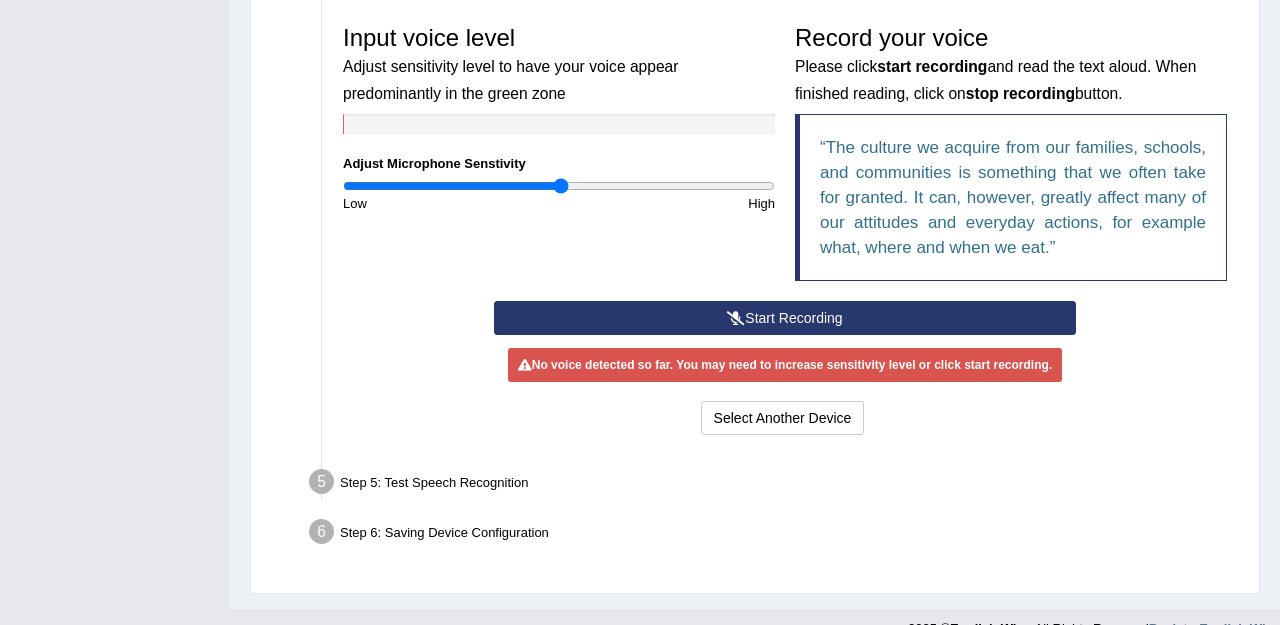 click at bounding box center (559, 186) 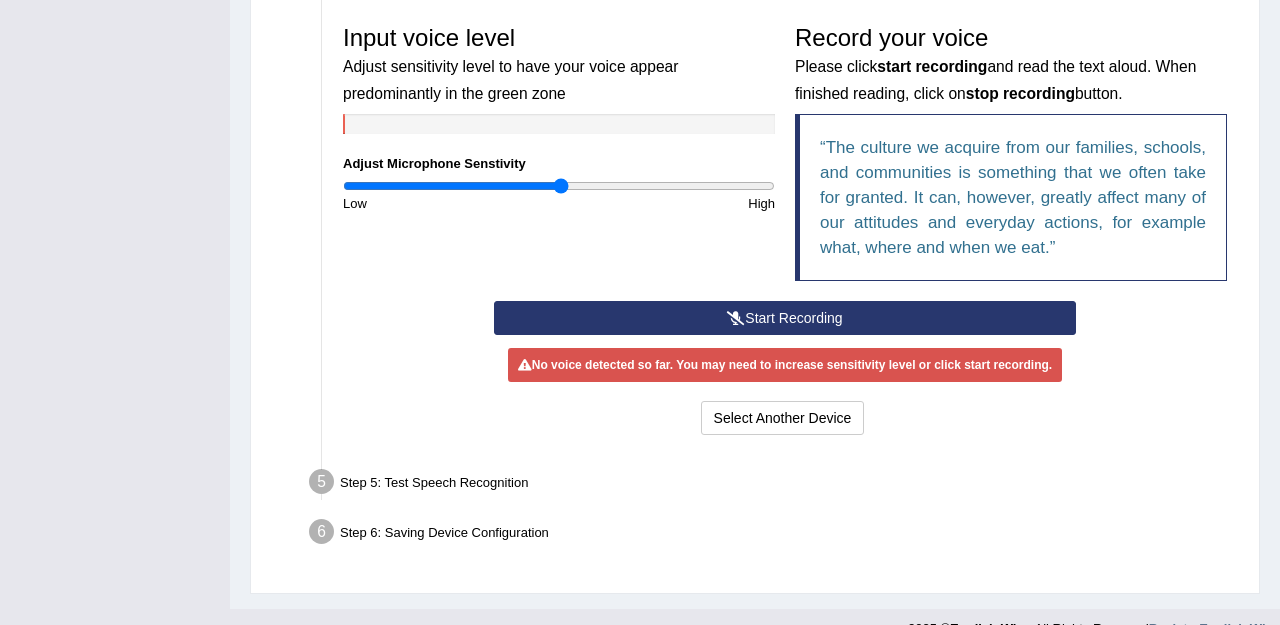 click on "Start Recording" at bounding box center [785, 318] 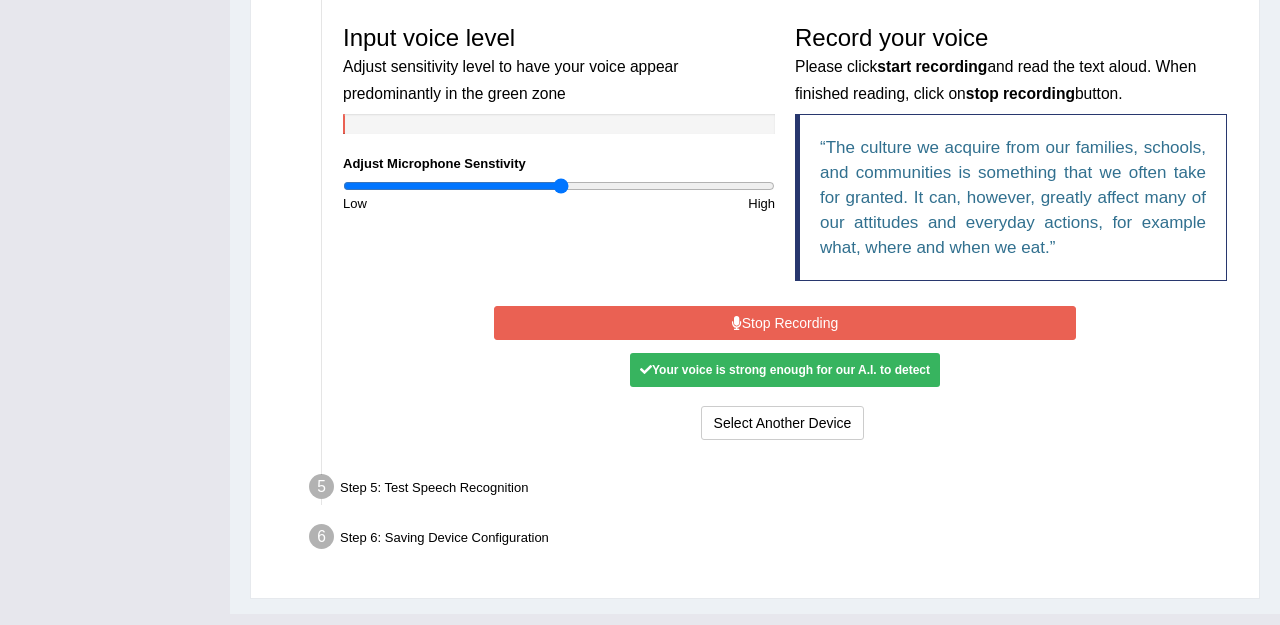 click on "Stop Recording" at bounding box center [785, 323] 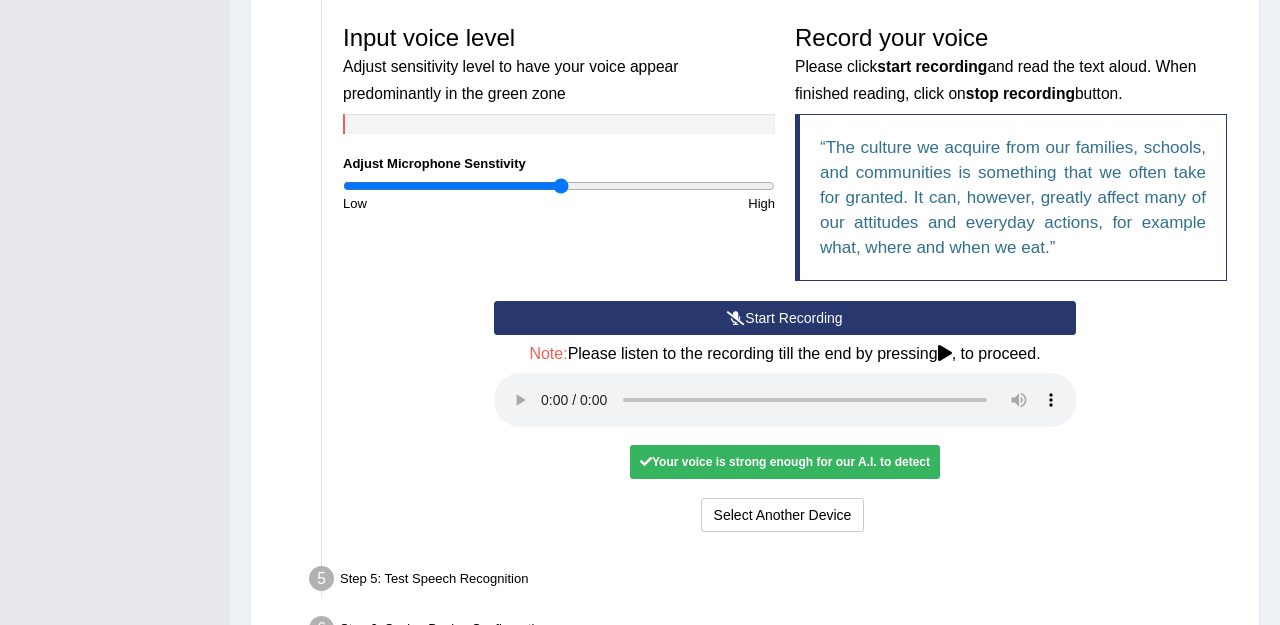click at bounding box center [785, 400] 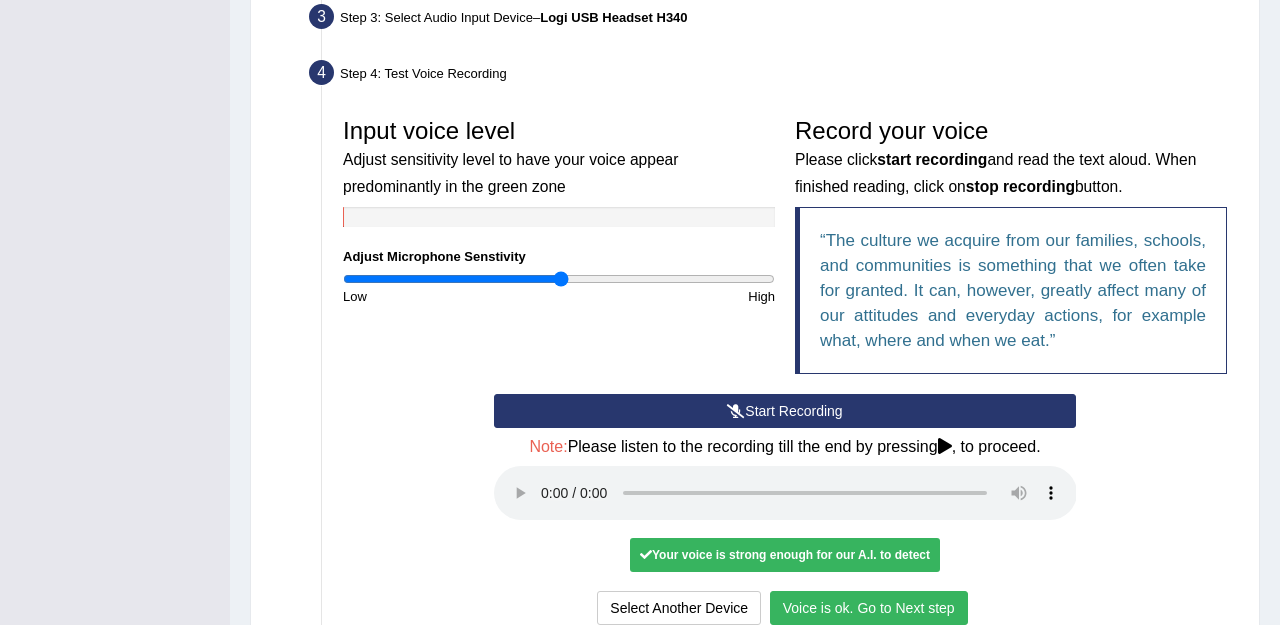 scroll, scrollTop: 507, scrollLeft: 0, axis: vertical 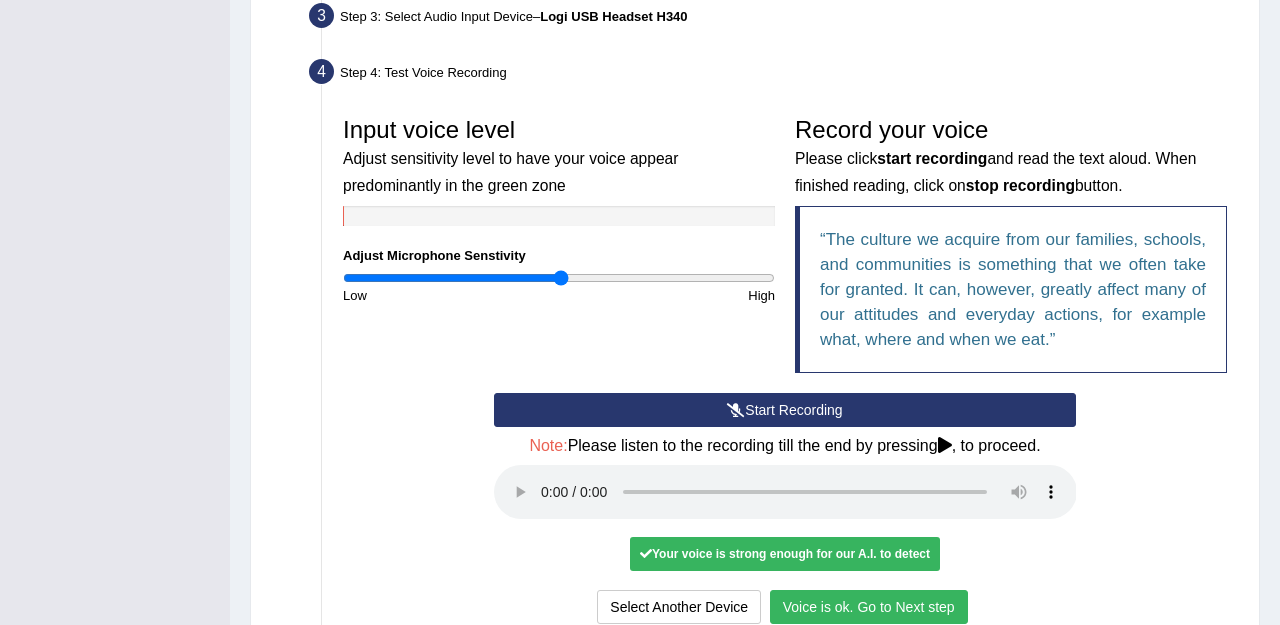click on "Voice is ok. Go to Next step" at bounding box center (869, 607) 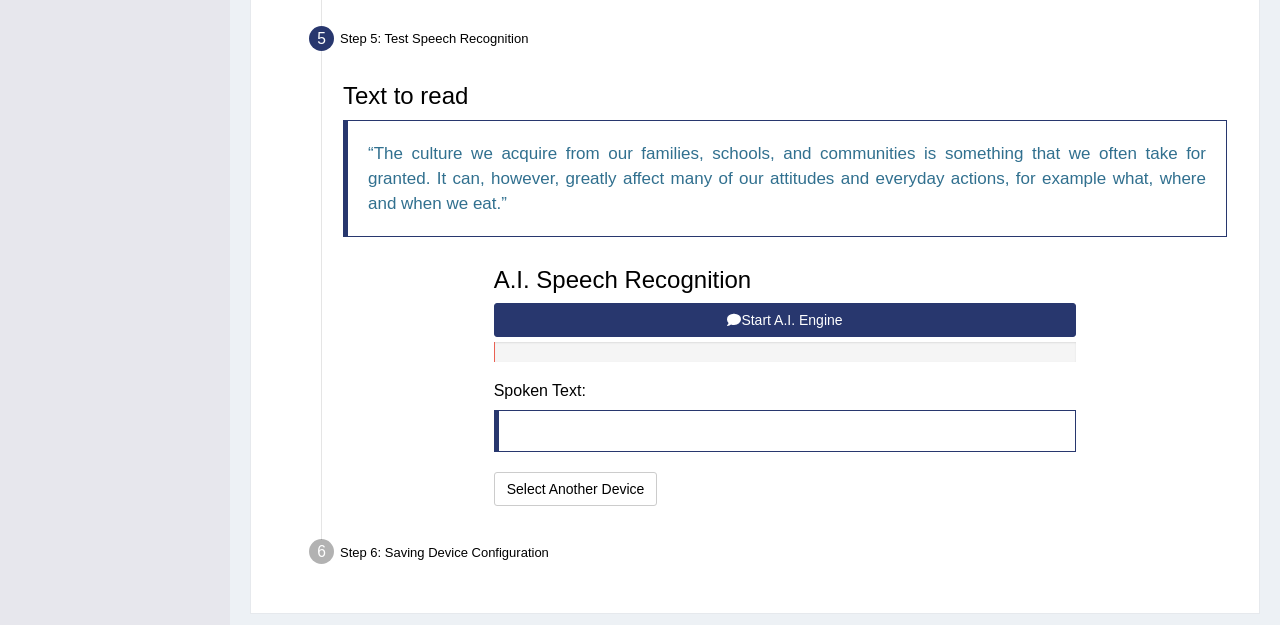 scroll, scrollTop: 617, scrollLeft: 0, axis: vertical 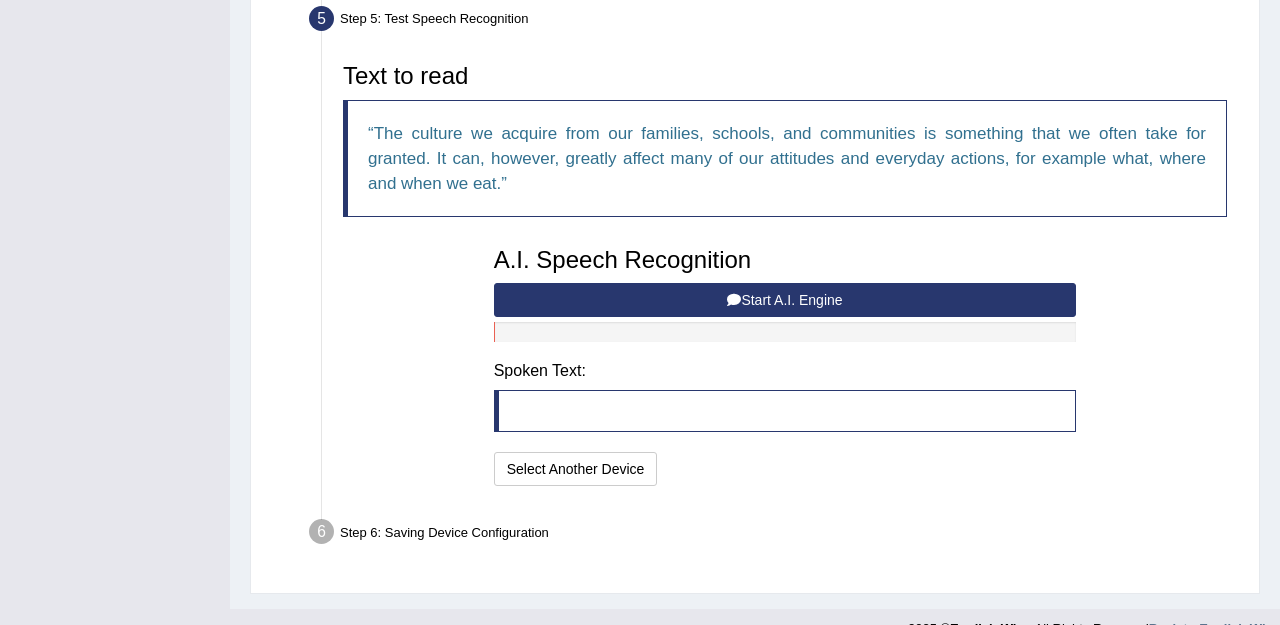 click on "Start A.I. Engine" at bounding box center (785, 300) 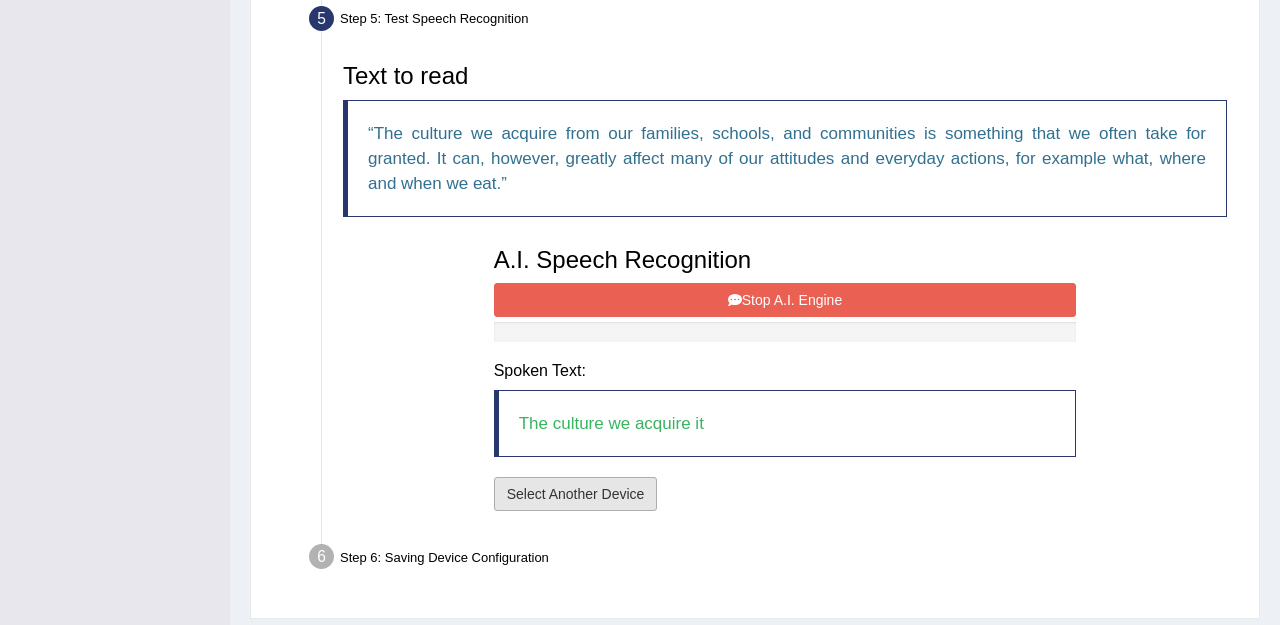 click on "Select Another Device" at bounding box center [576, 494] 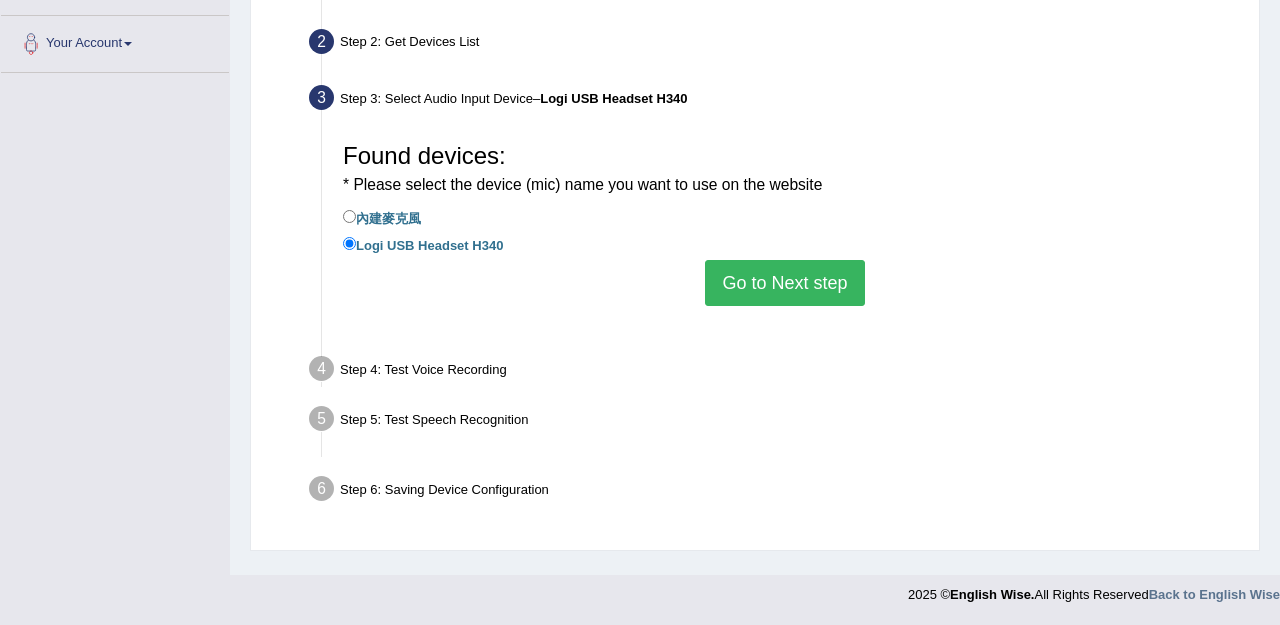 scroll, scrollTop: 425, scrollLeft: 0, axis: vertical 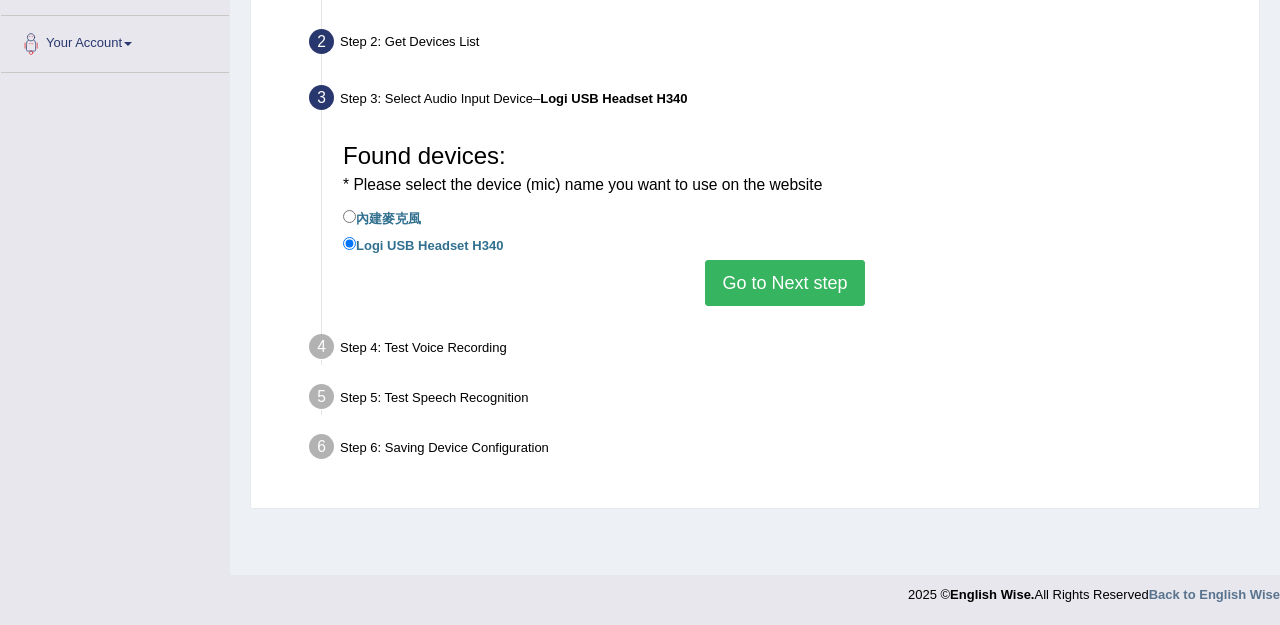 click on "Go to Next step" at bounding box center [784, 283] 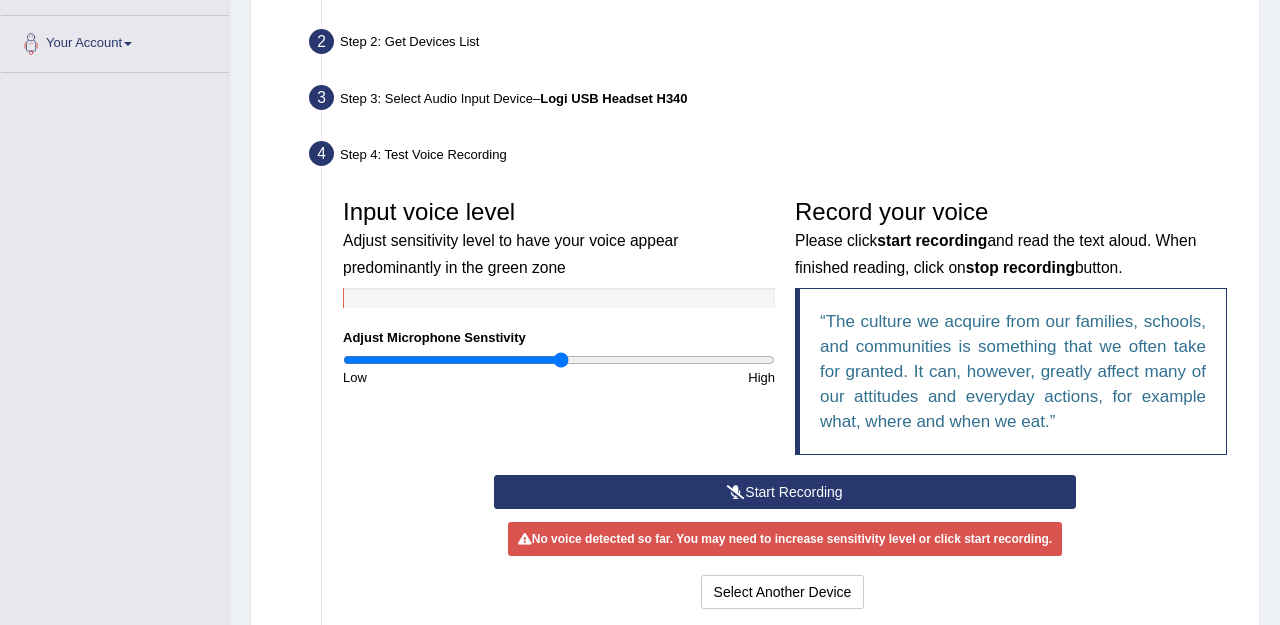 click on "Start Recording" at bounding box center (785, 492) 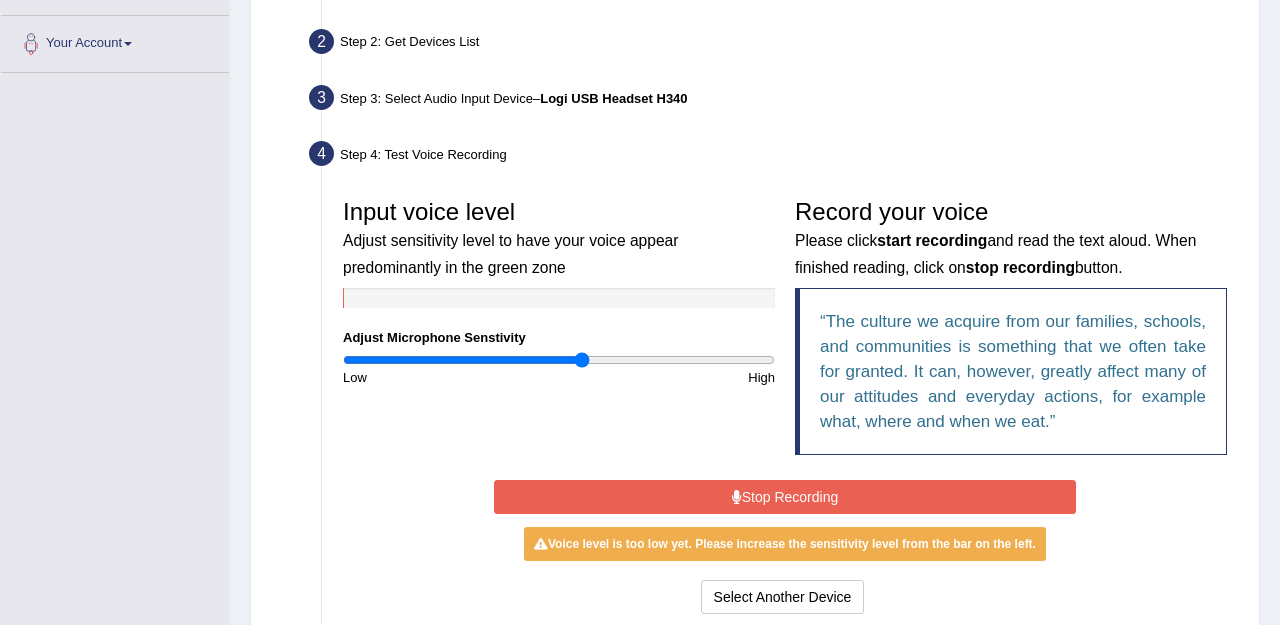 type on "1.12" 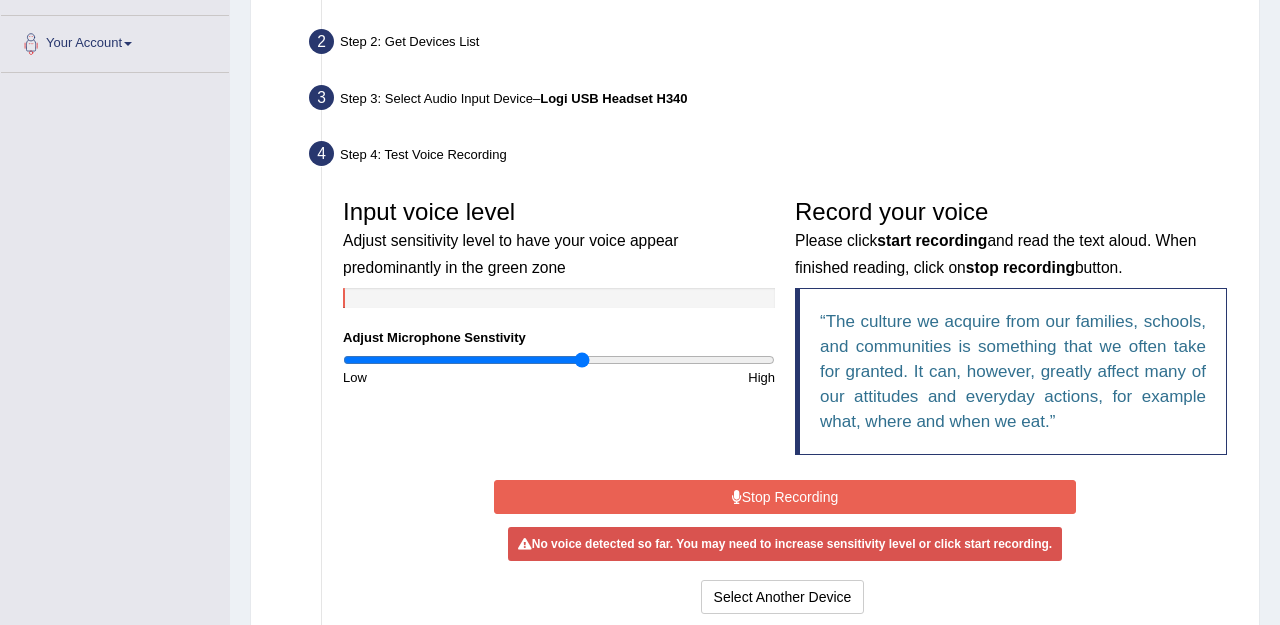 click on "Stop Recording" at bounding box center (785, 497) 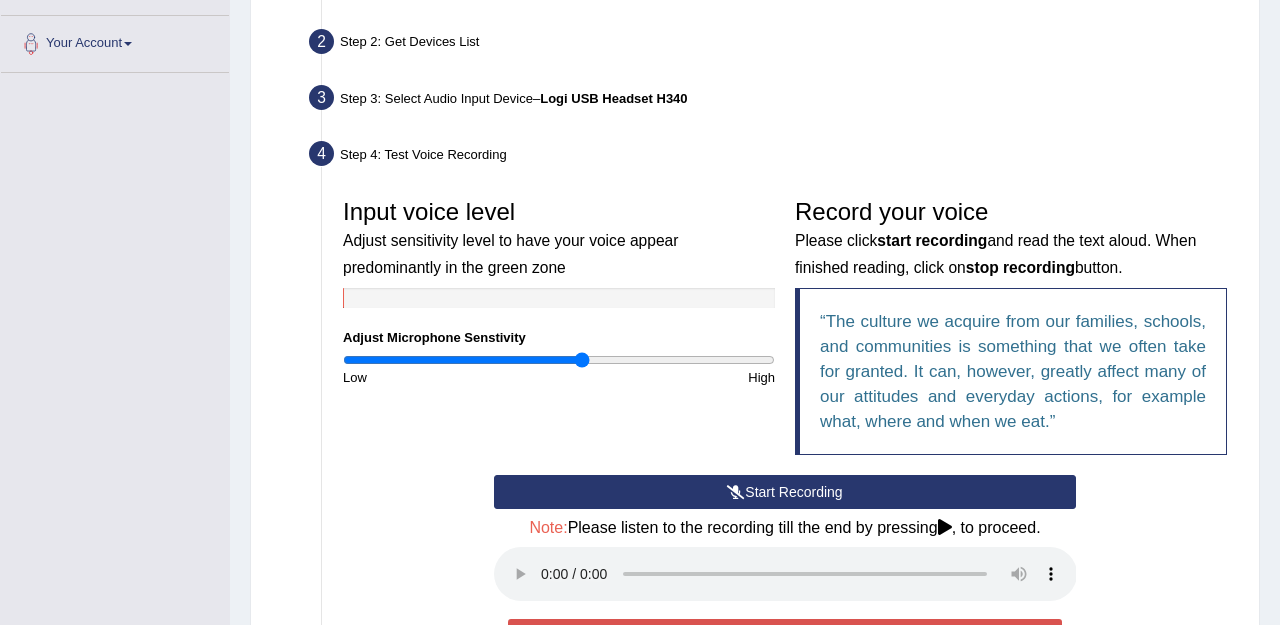 click on "Start Recording" at bounding box center (785, 492) 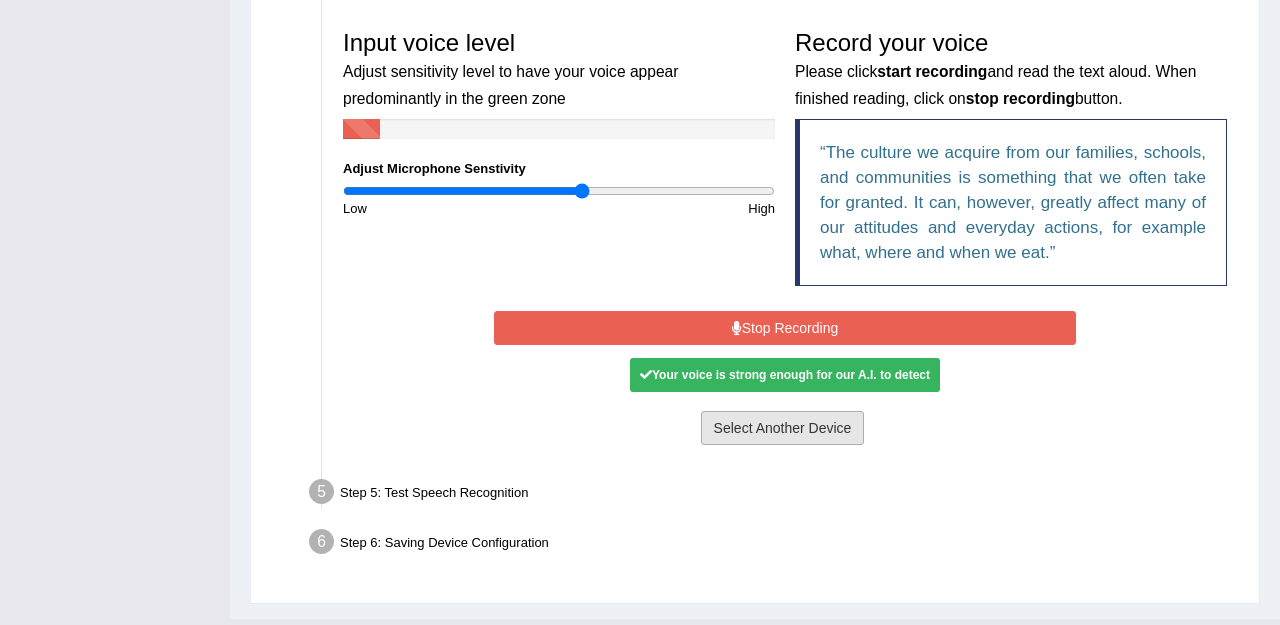 scroll, scrollTop: 595, scrollLeft: 0, axis: vertical 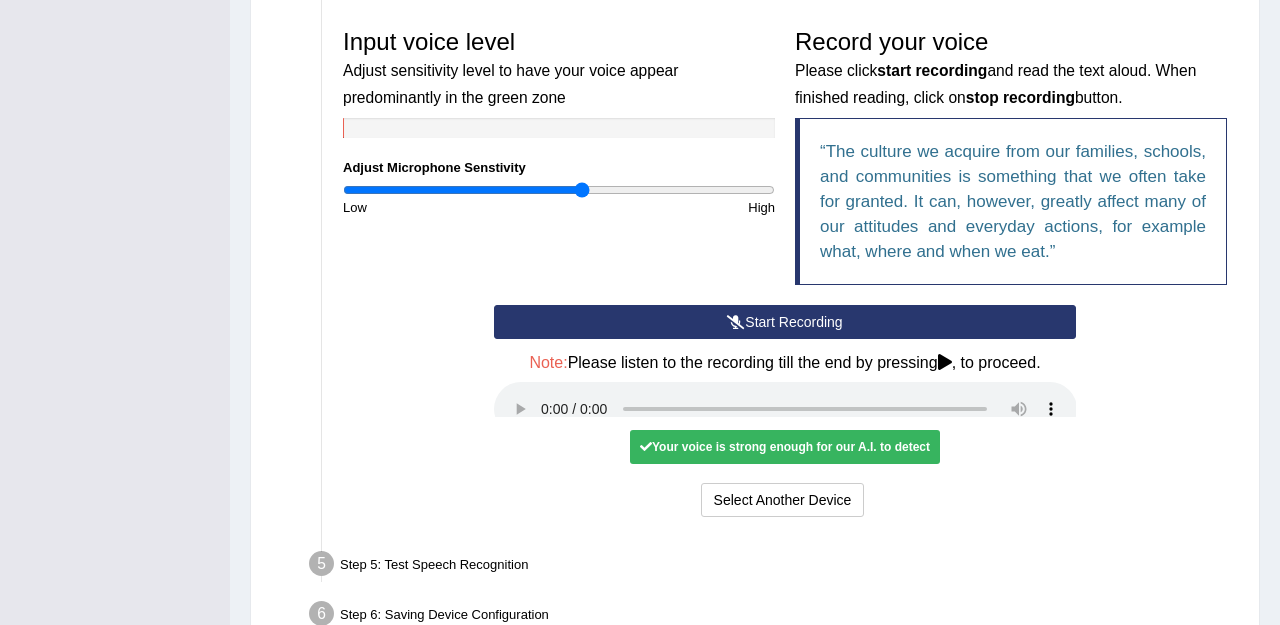 click on "Start Recording" at bounding box center (785, 322) 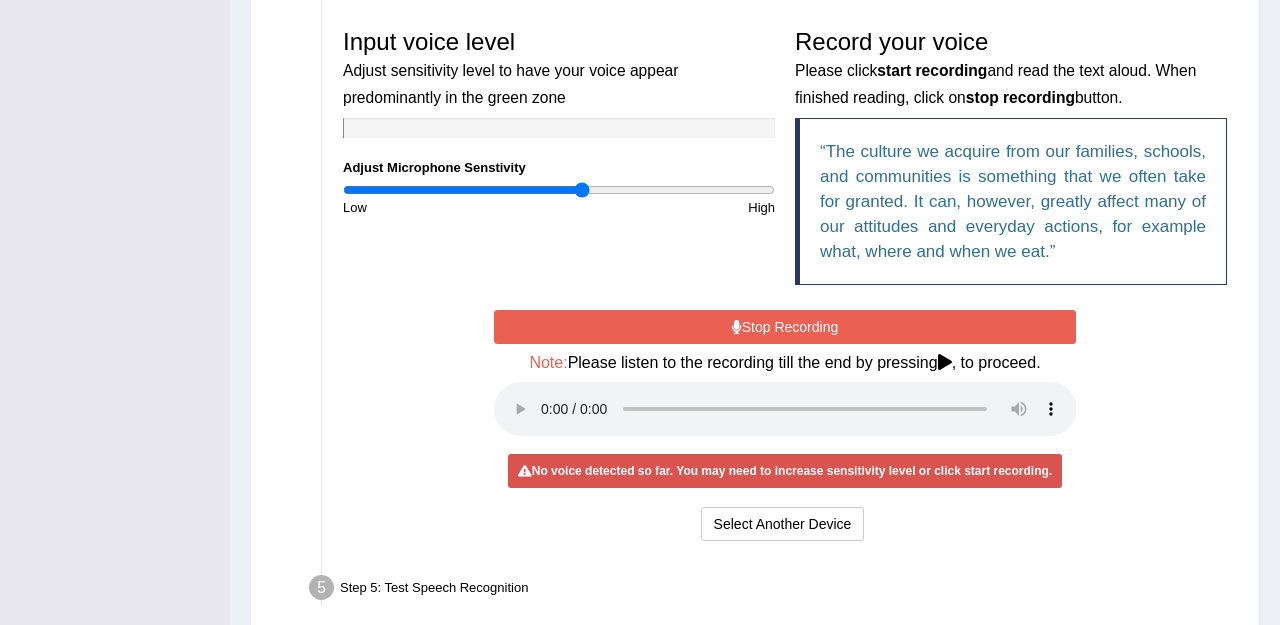 click on "Stop Recording" at bounding box center [785, 327] 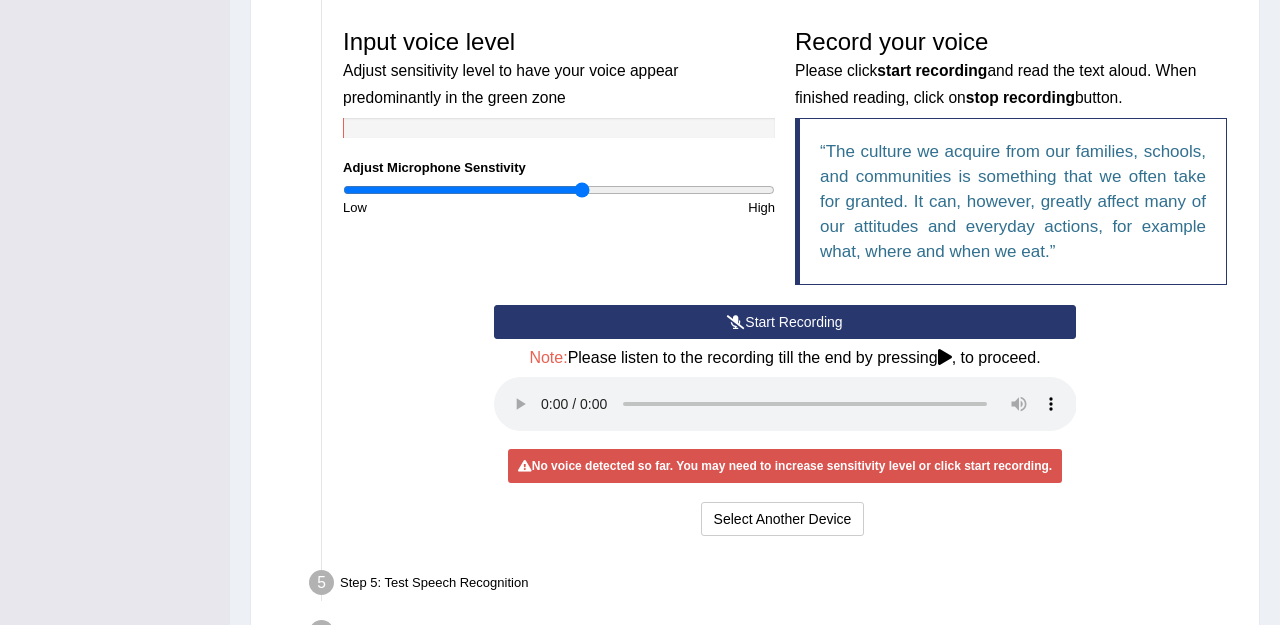 click on "Start Recording" at bounding box center (785, 322) 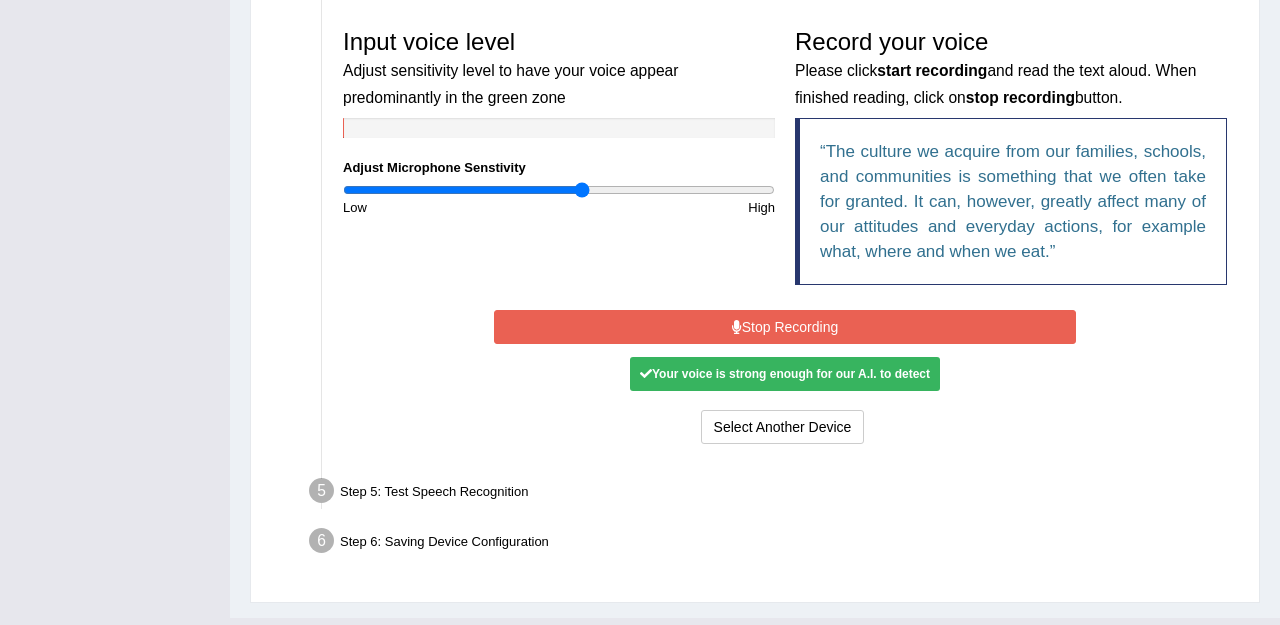 click on "Stop Recording" at bounding box center (785, 327) 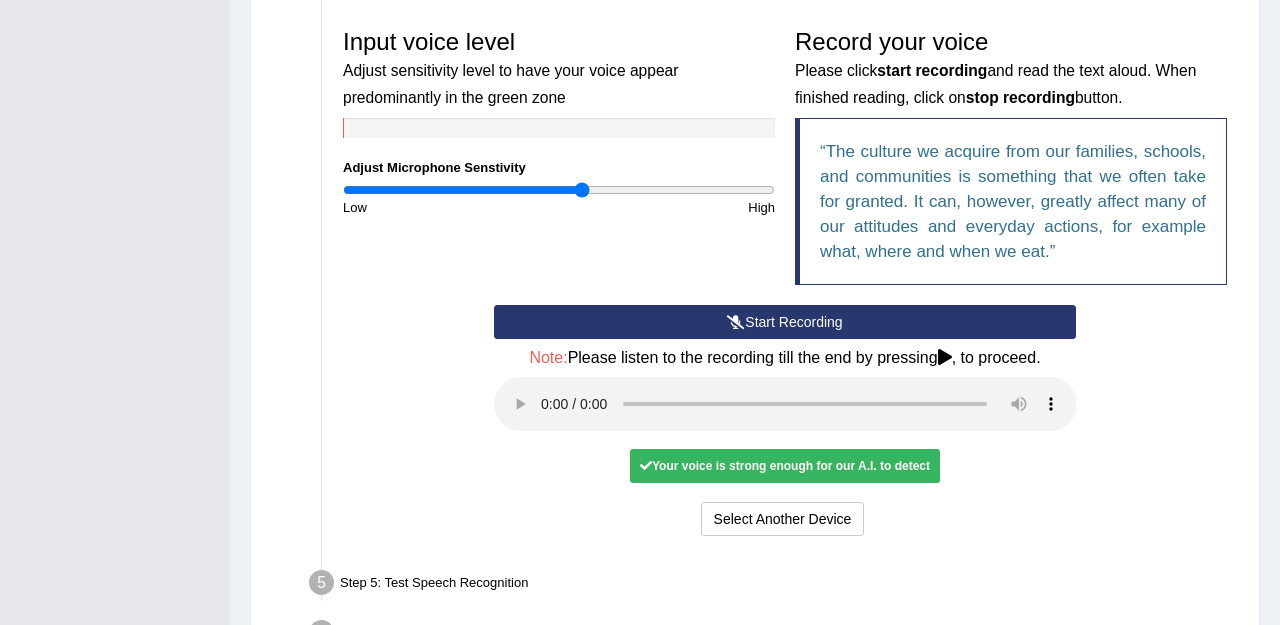 click at bounding box center (785, 404) 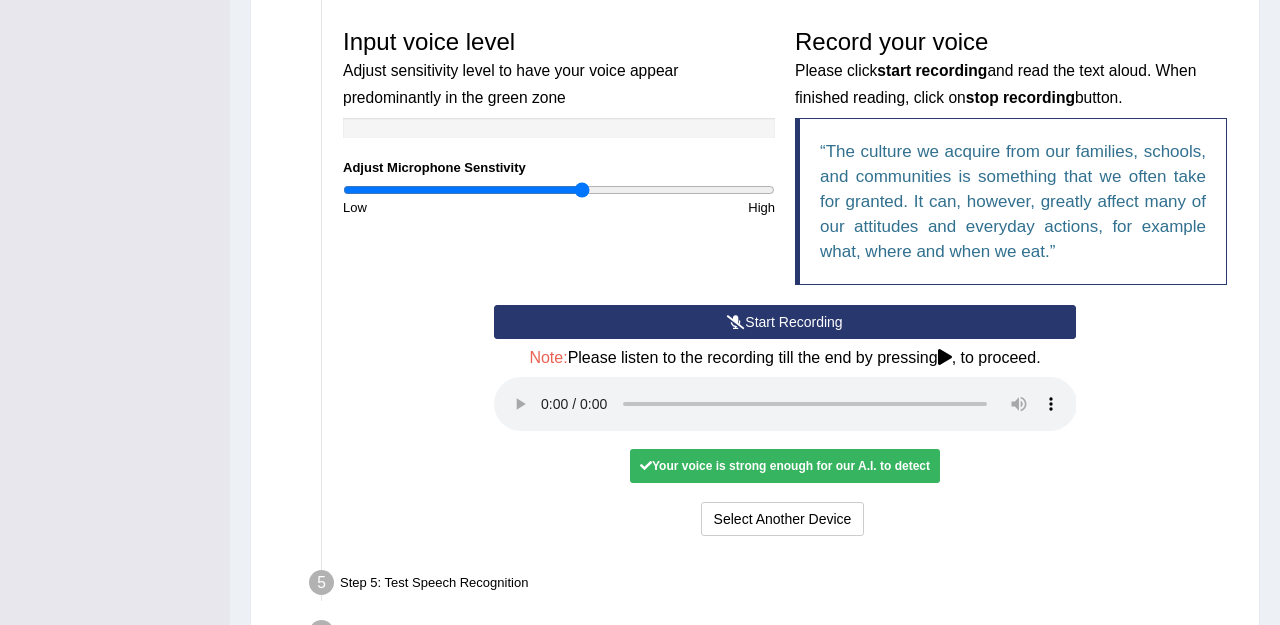 type 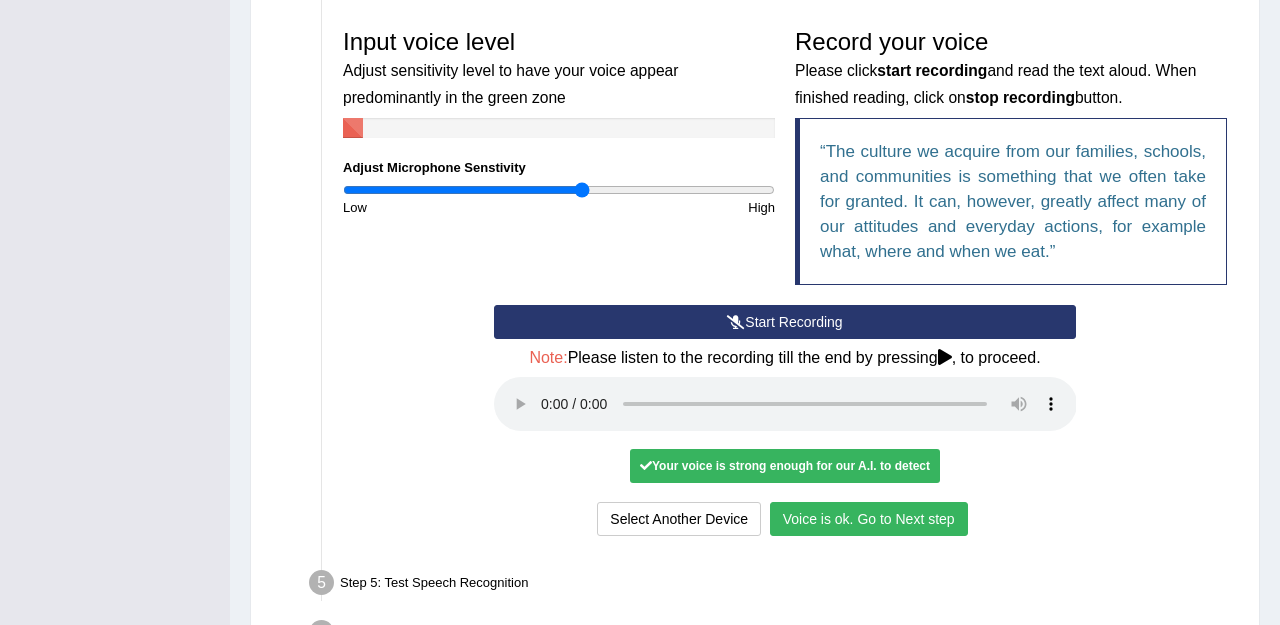 click on "Voice is ok. Go to Next step" at bounding box center [869, 519] 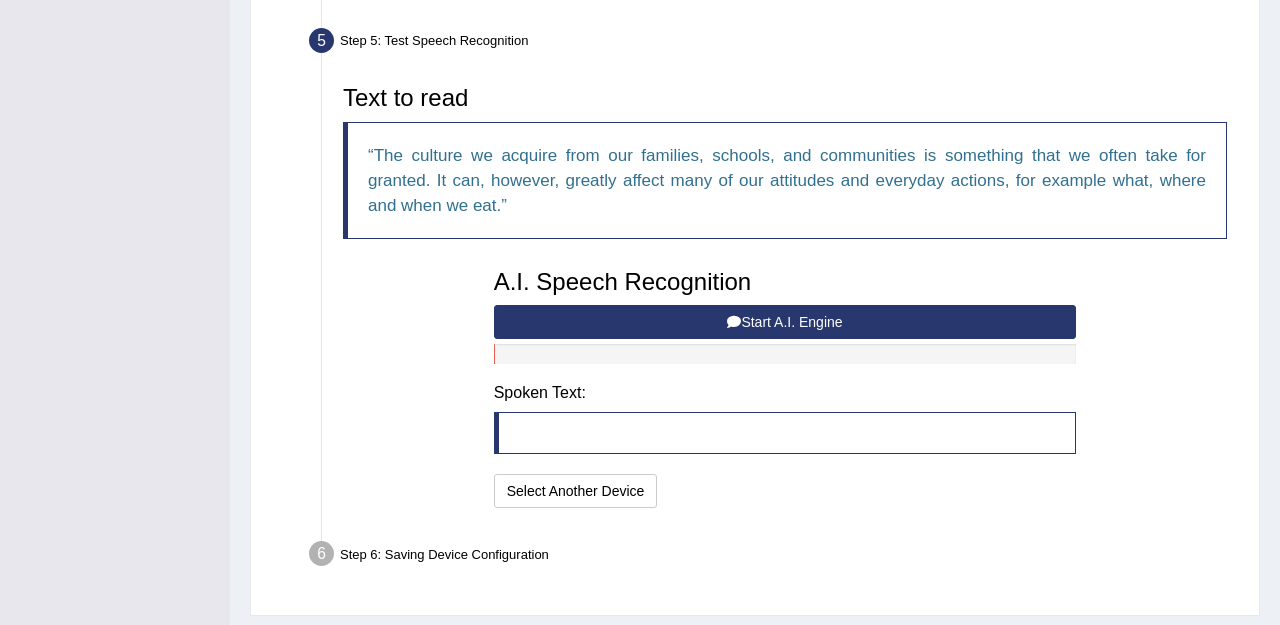 click on "Start A.I. Engine" at bounding box center [785, 322] 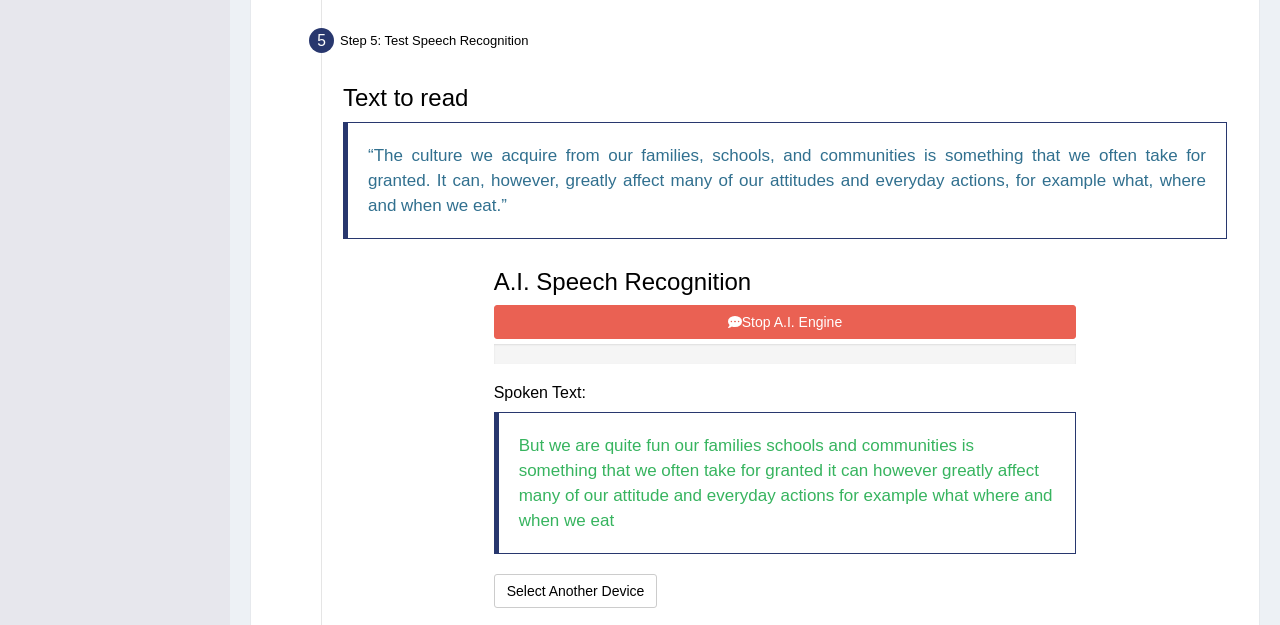 click on "Stop A.I. Engine" at bounding box center (785, 322) 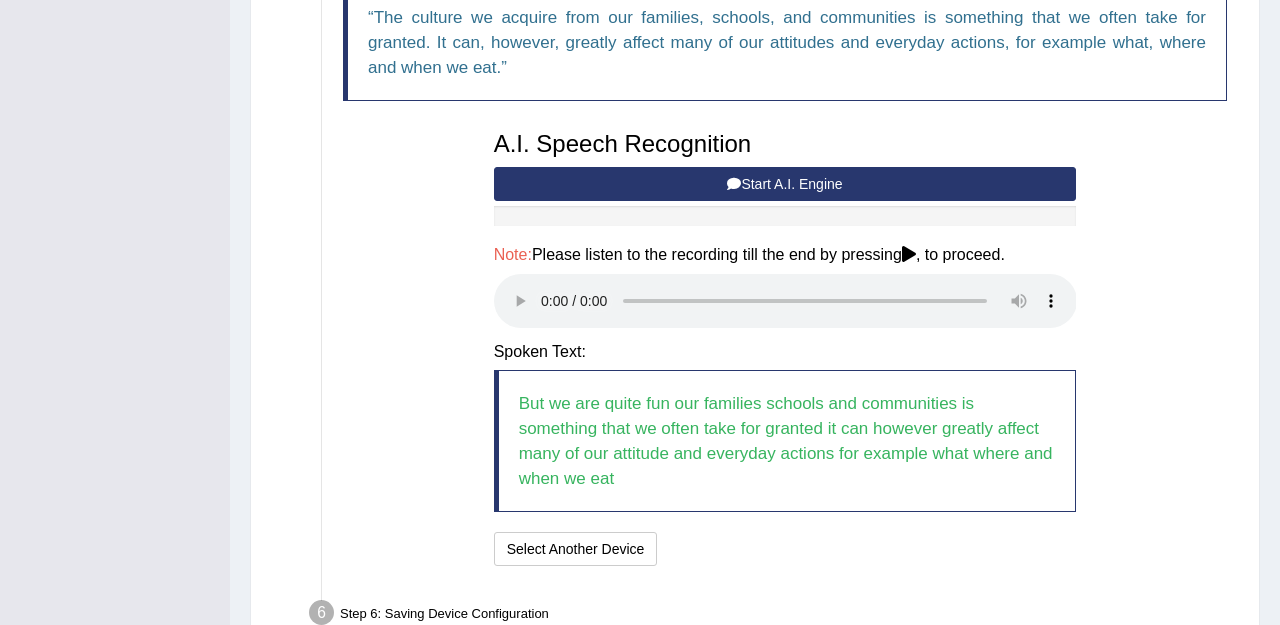 scroll, scrollTop: 753, scrollLeft: 0, axis: vertical 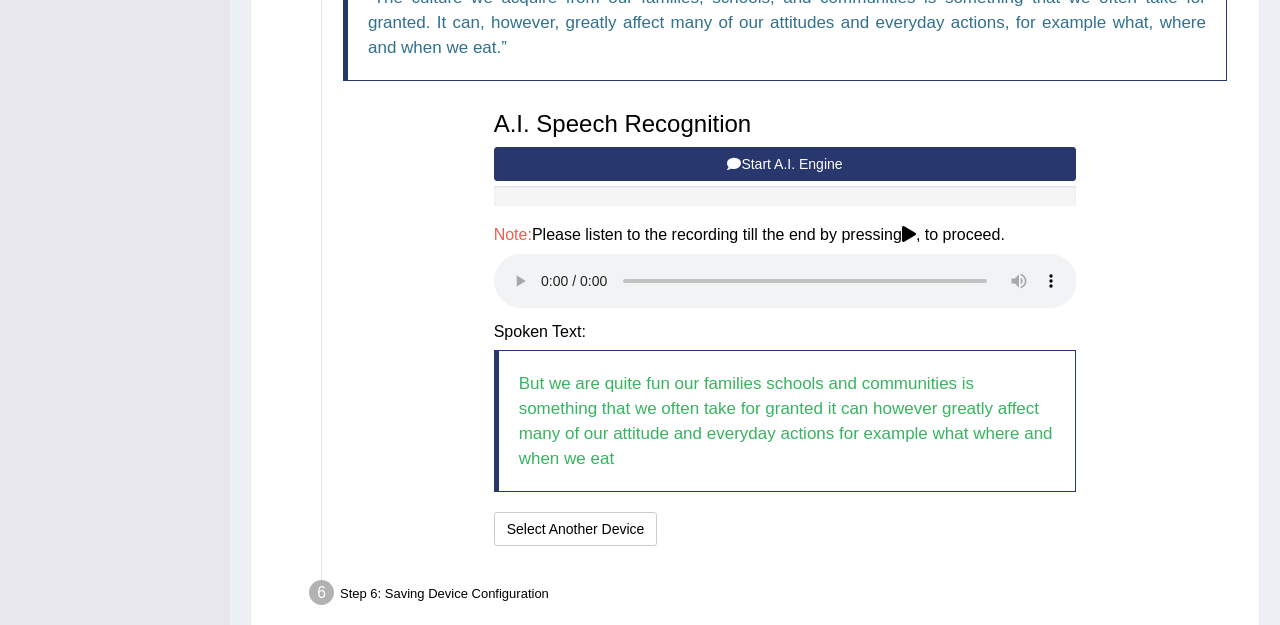 click at bounding box center (785, 281) 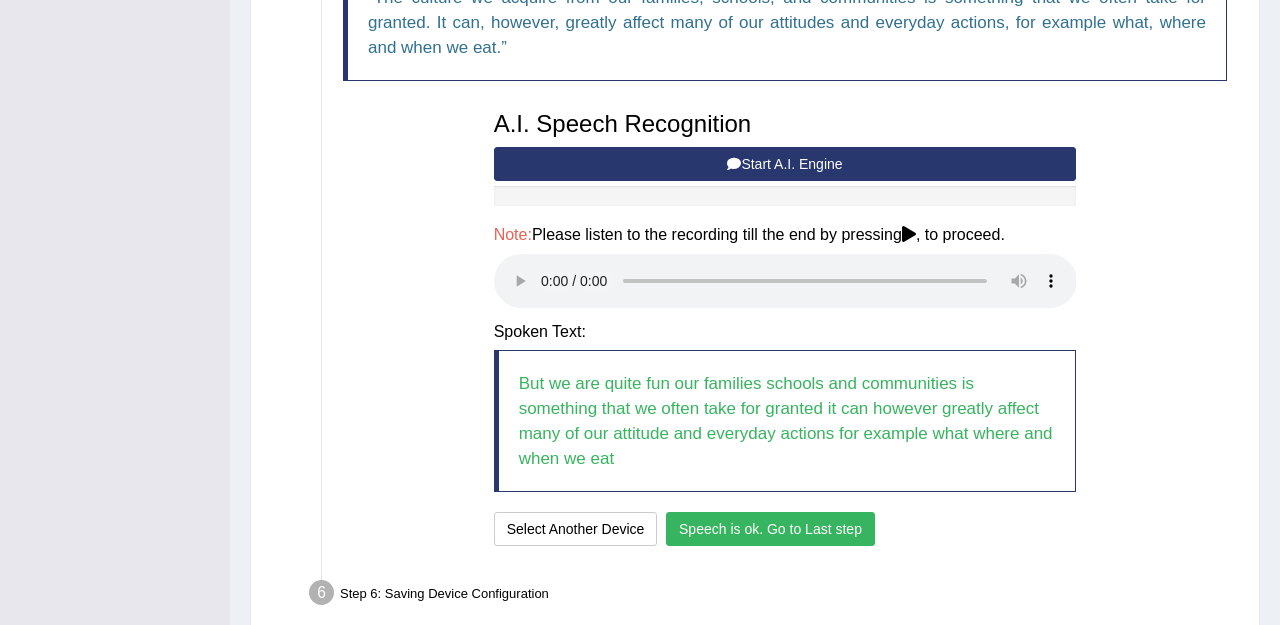 click at bounding box center (785, 281) 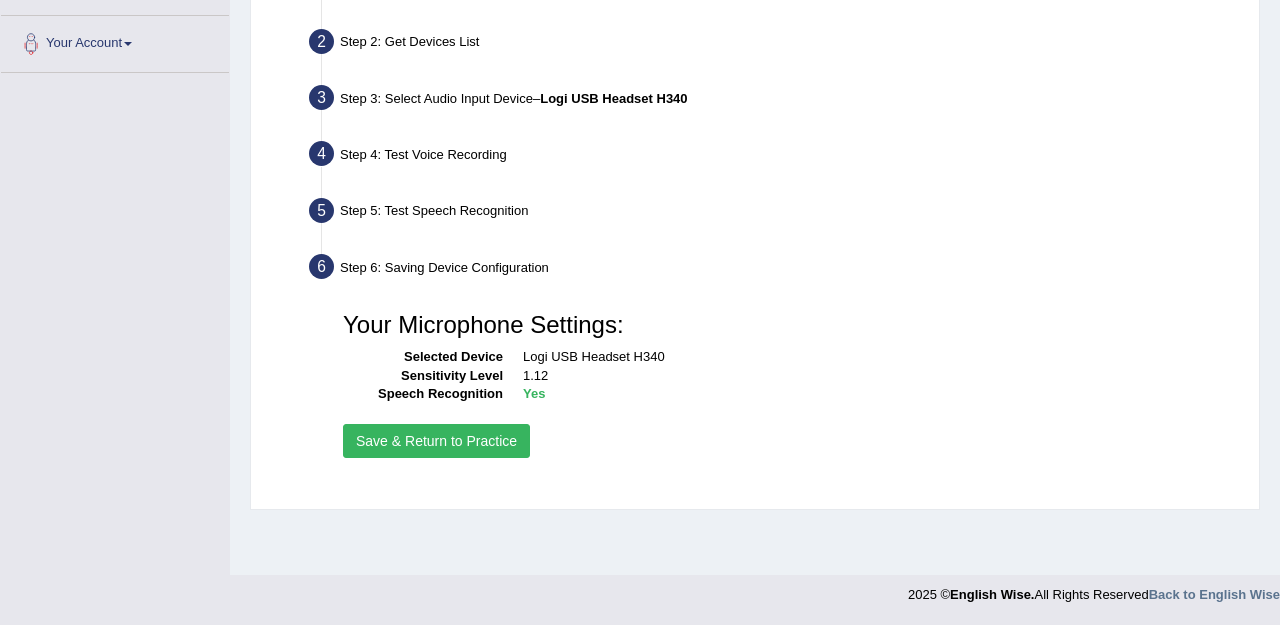 scroll, scrollTop: 425, scrollLeft: 0, axis: vertical 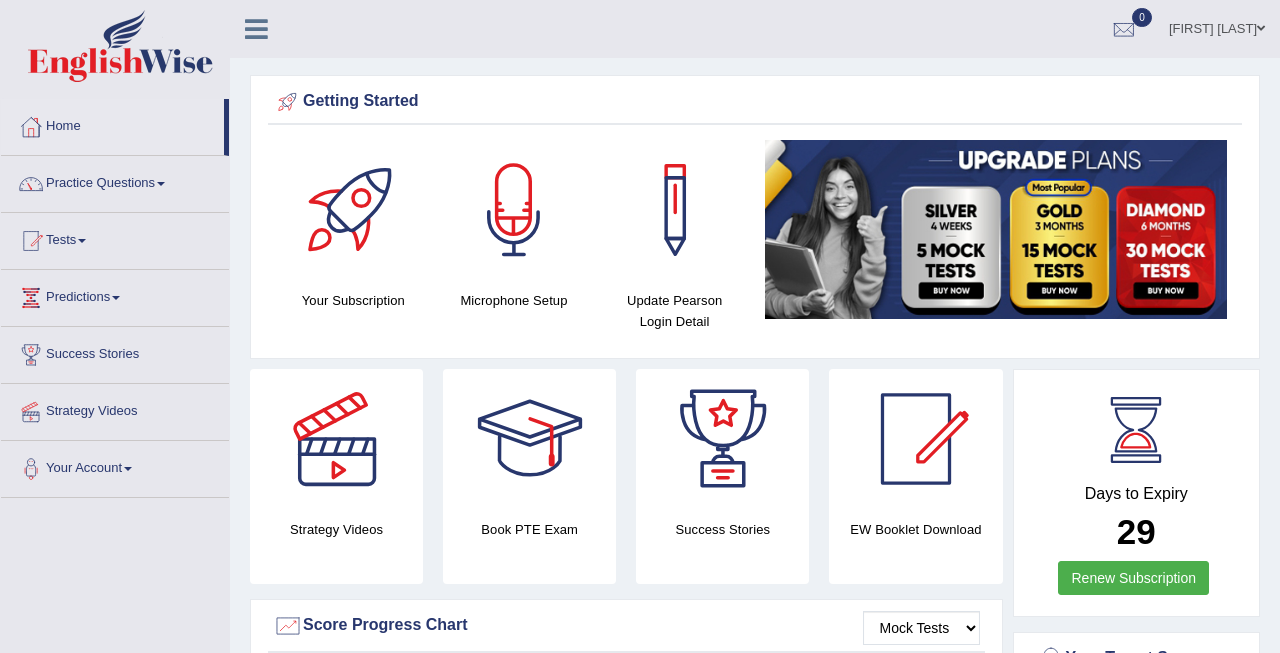 click at bounding box center [514, 210] 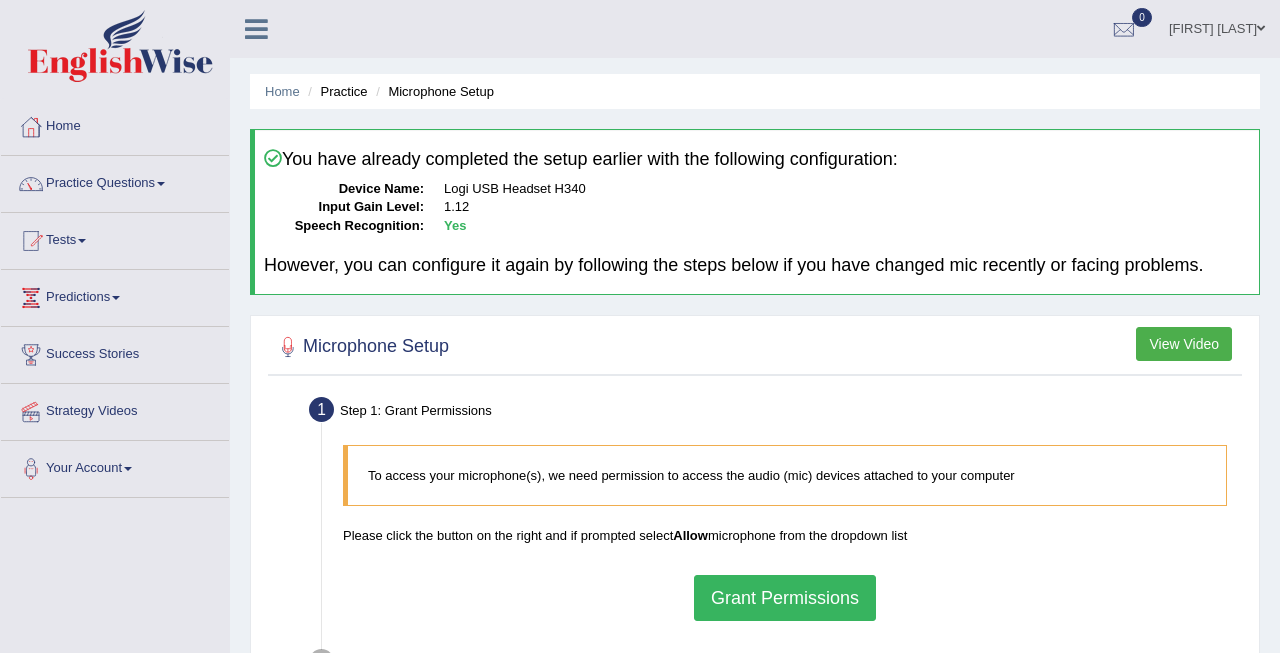 scroll, scrollTop: 0, scrollLeft: 0, axis: both 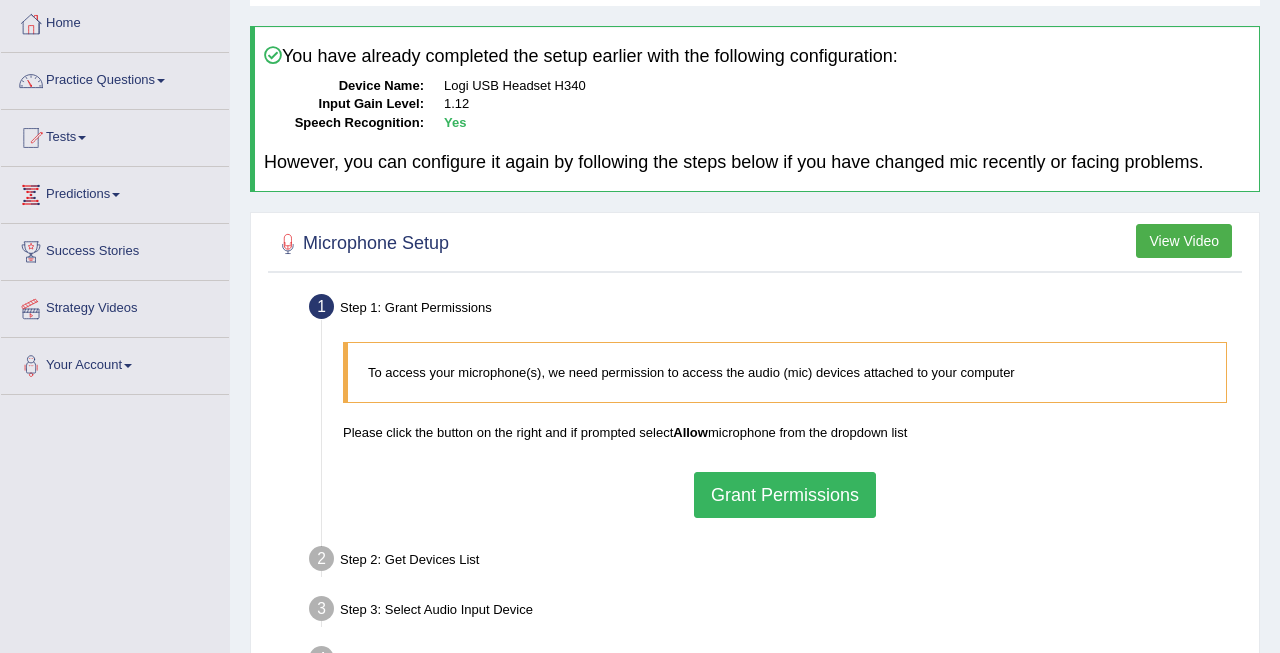 click on "Grant Permissions" at bounding box center [785, 495] 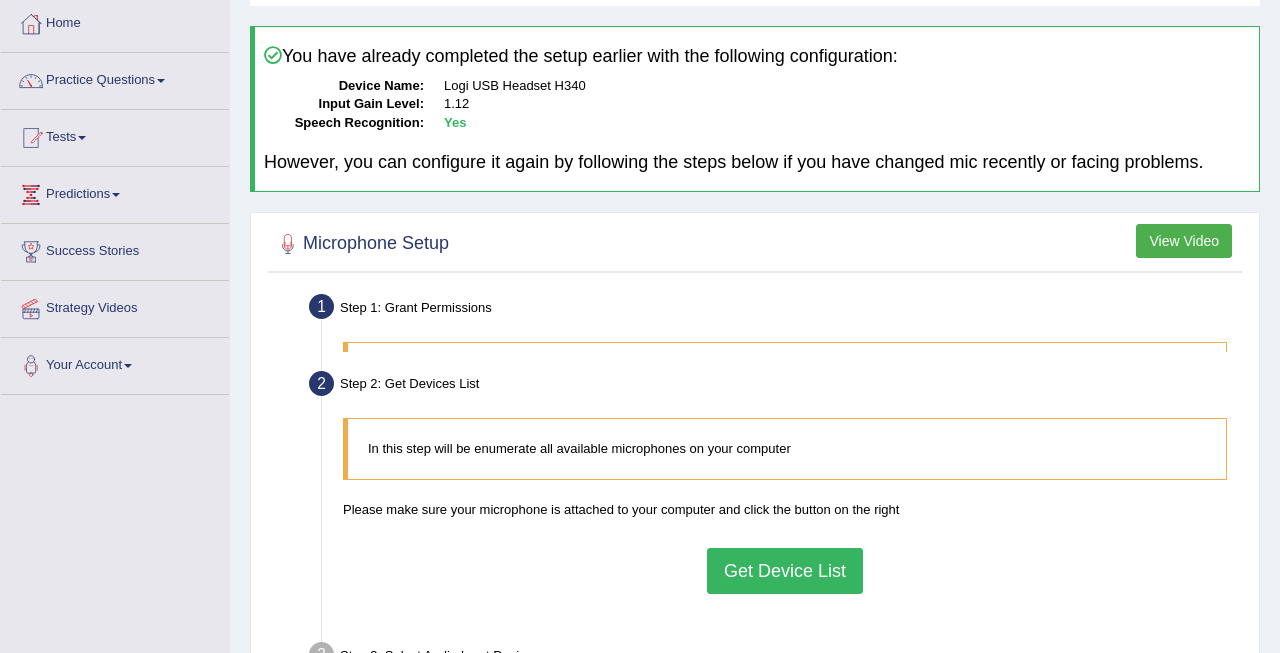 scroll, scrollTop: 260, scrollLeft: 0, axis: vertical 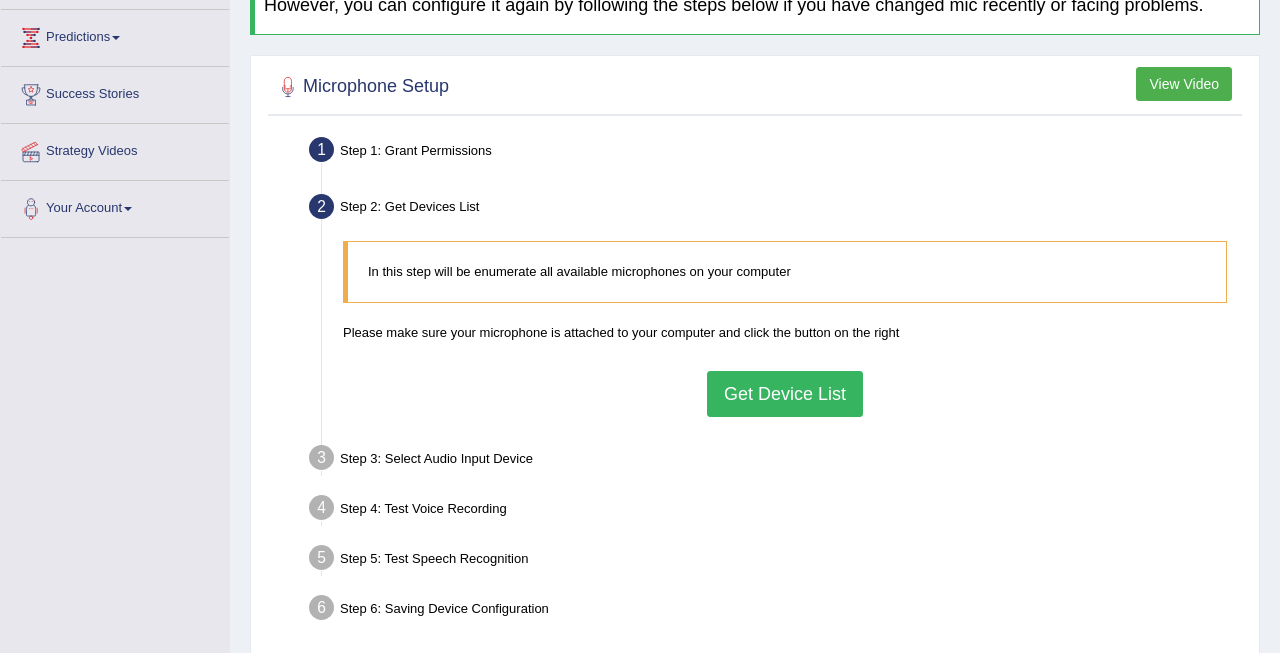click on "Get Device List" at bounding box center (785, 394) 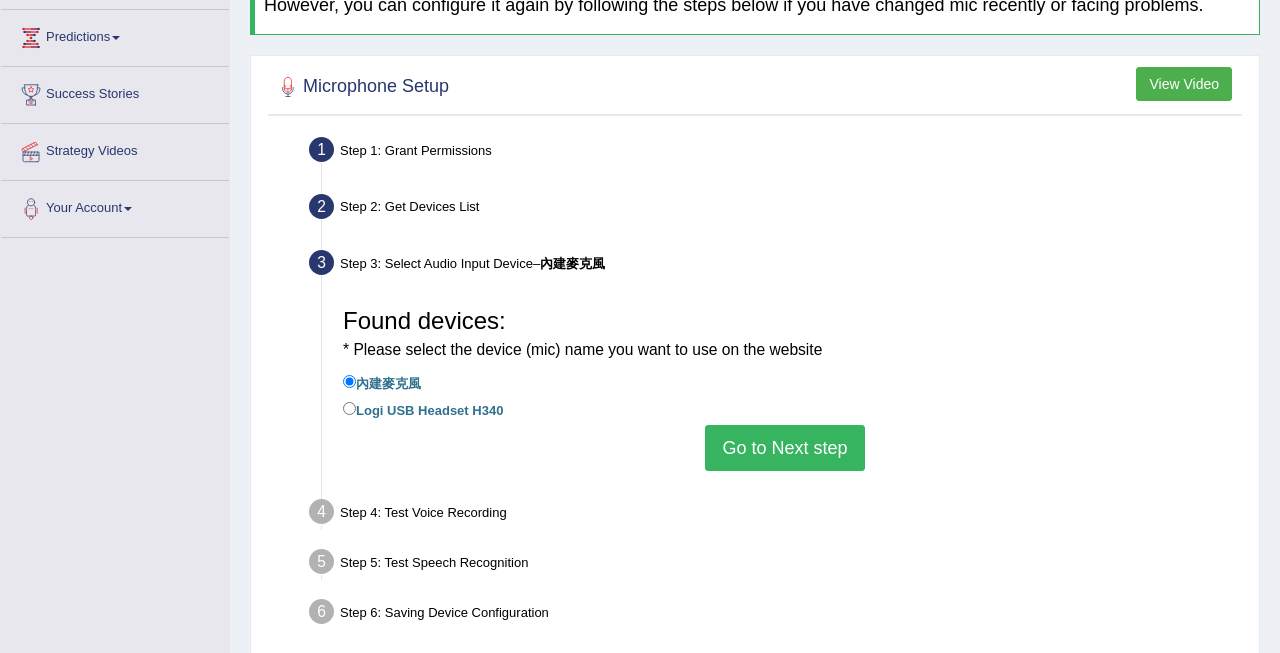 click on "Logi USB Headset H340" at bounding box center [423, 409] 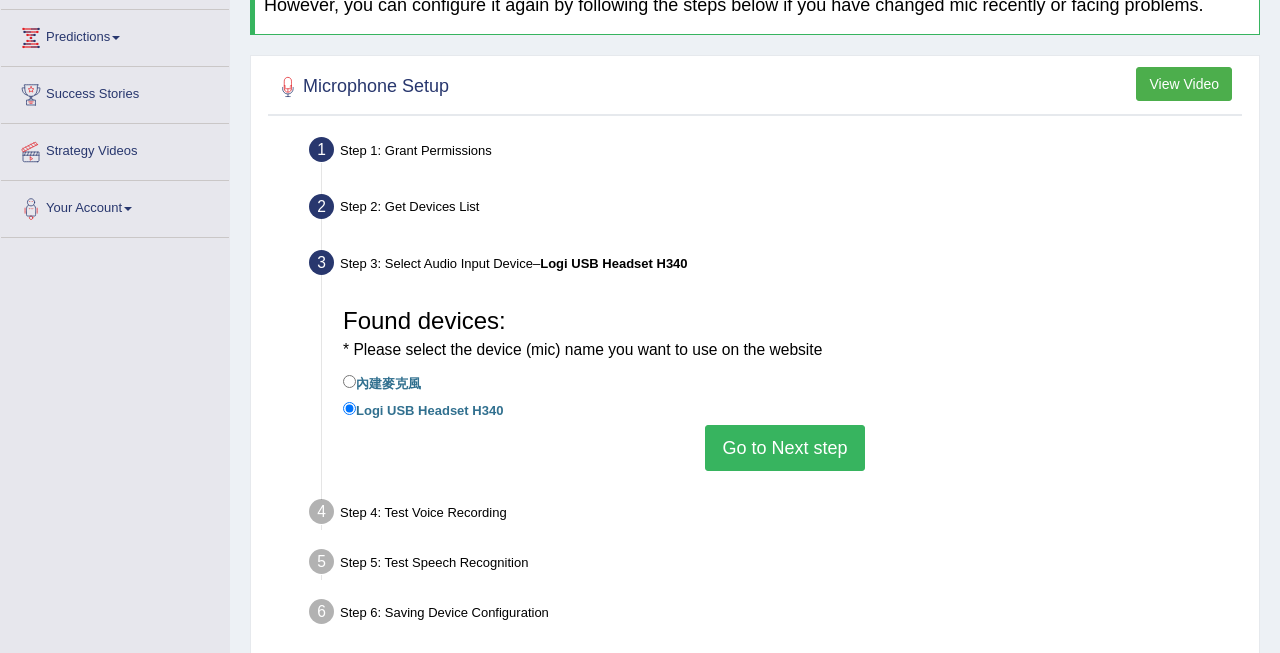 click on "Go to Next step" at bounding box center [784, 448] 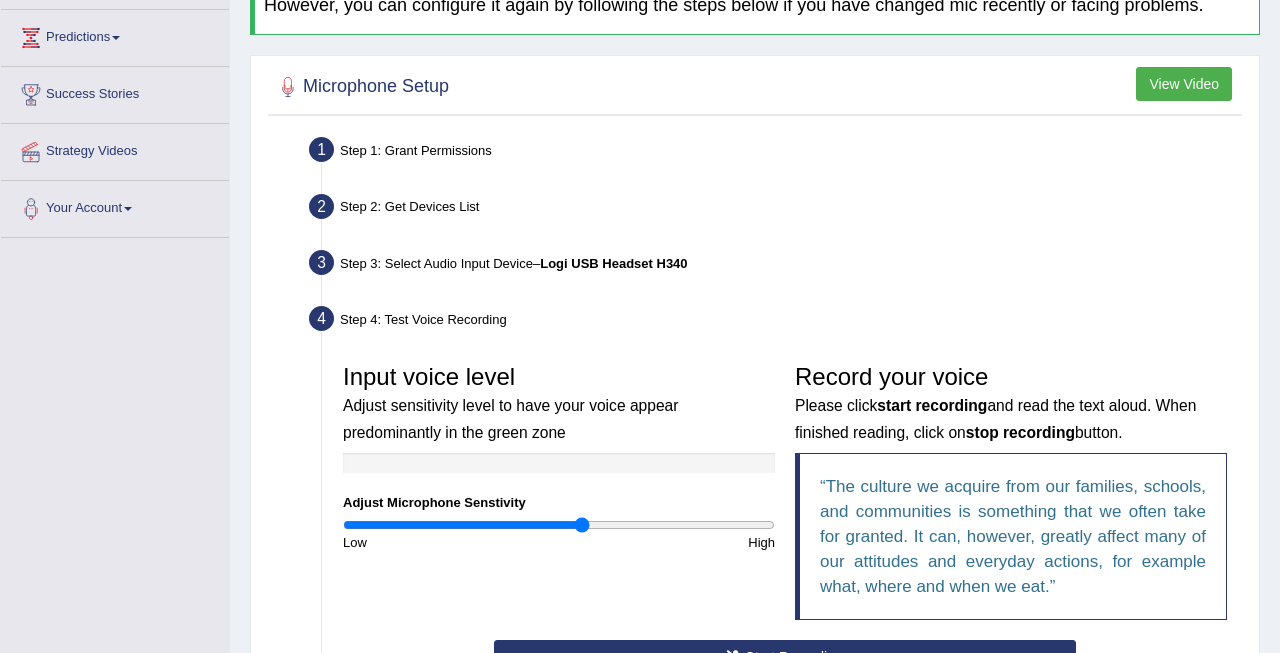 scroll, scrollTop: 569, scrollLeft: 0, axis: vertical 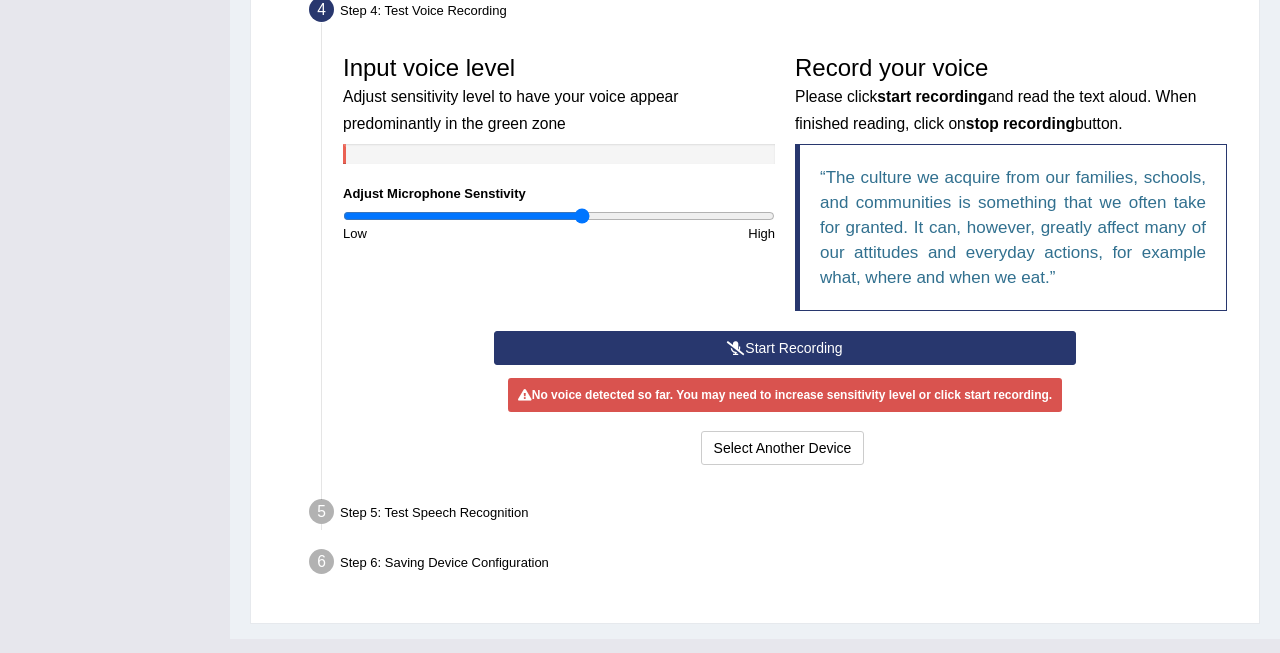 click on "Start Recording" at bounding box center (785, 348) 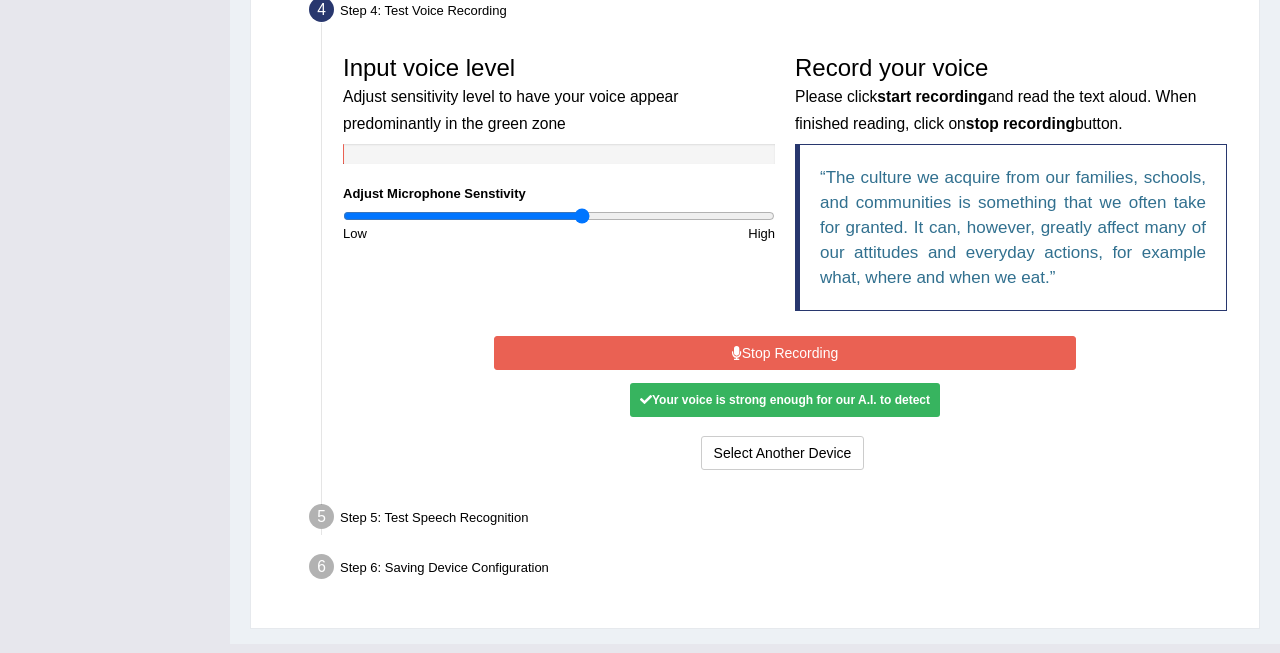 click on "Stop Recording" at bounding box center [785, 353] 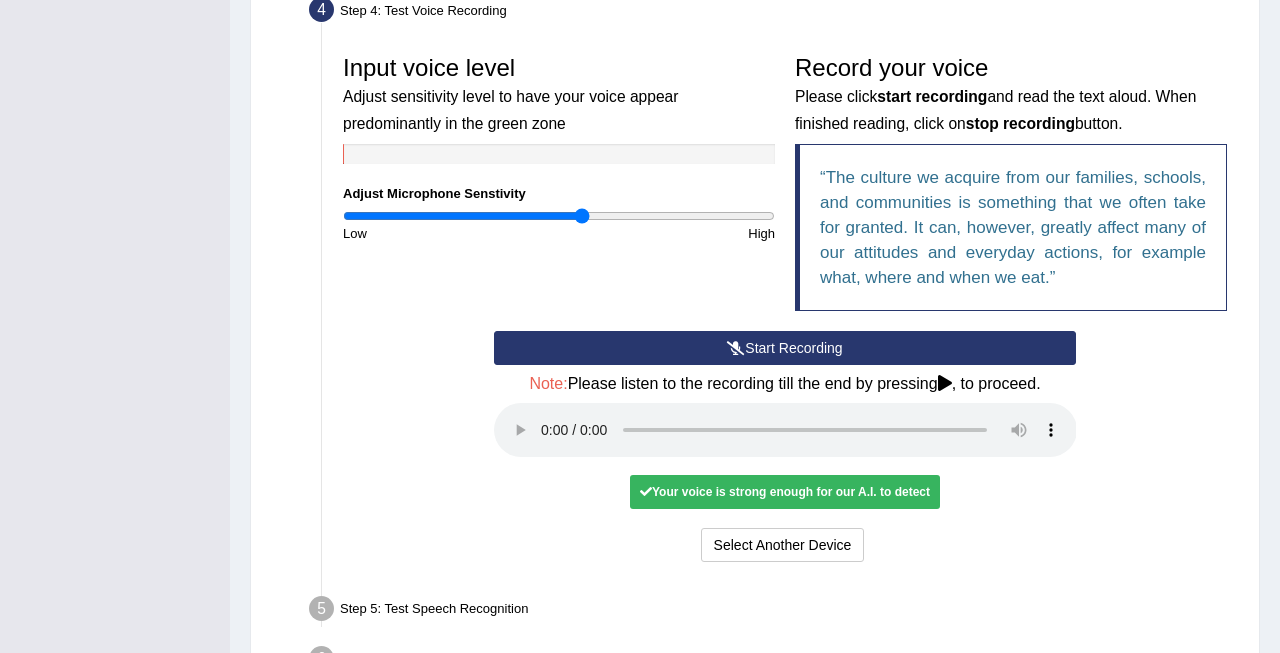 click on "Start Recording" at bounding box center [785, 348] 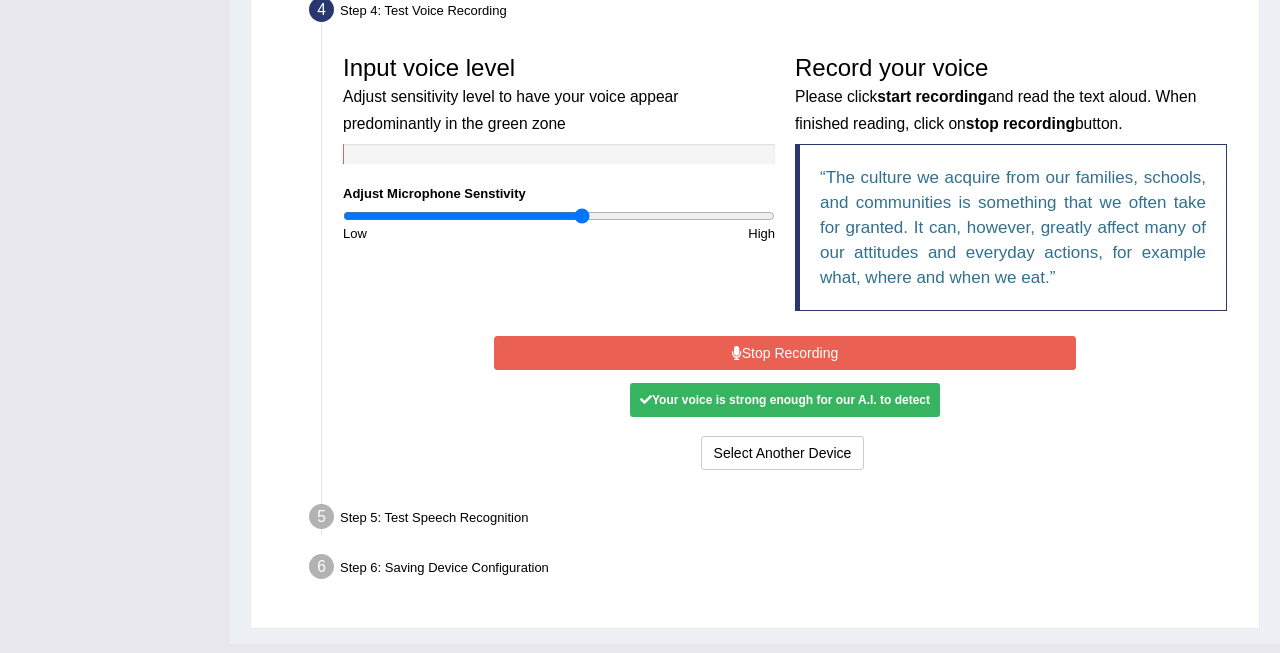 click on "Stop Recording" at bounding box center (785, 353) 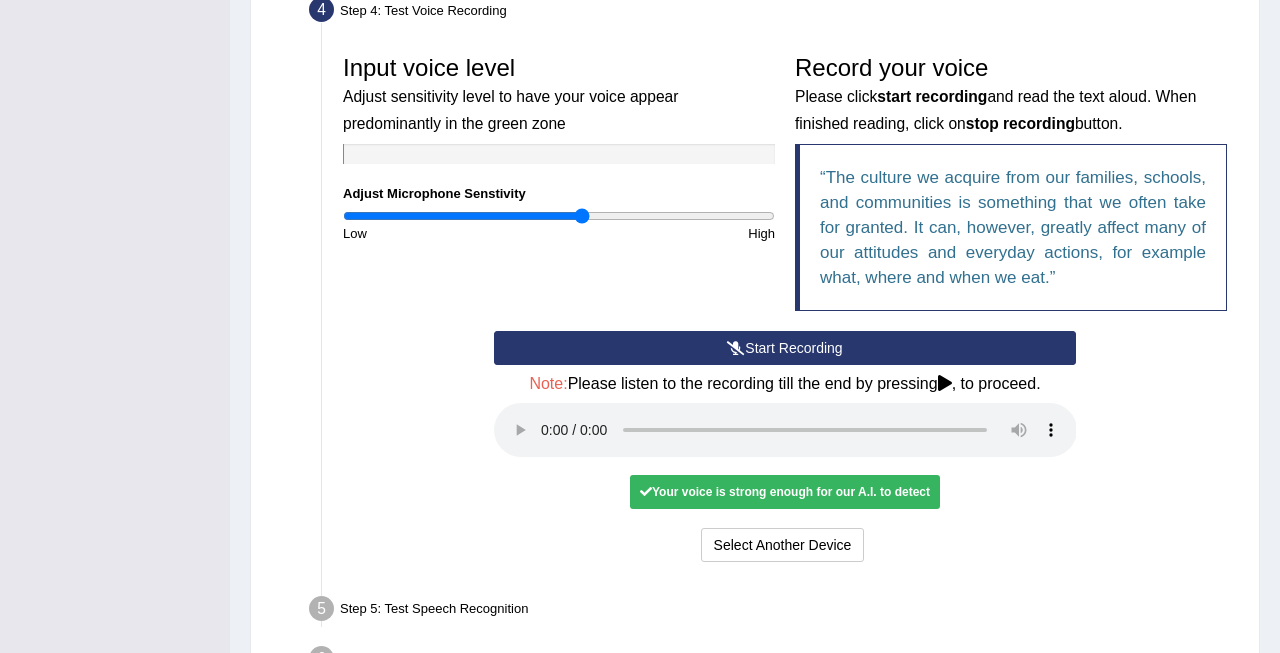 click at bounding box center (785, 430) 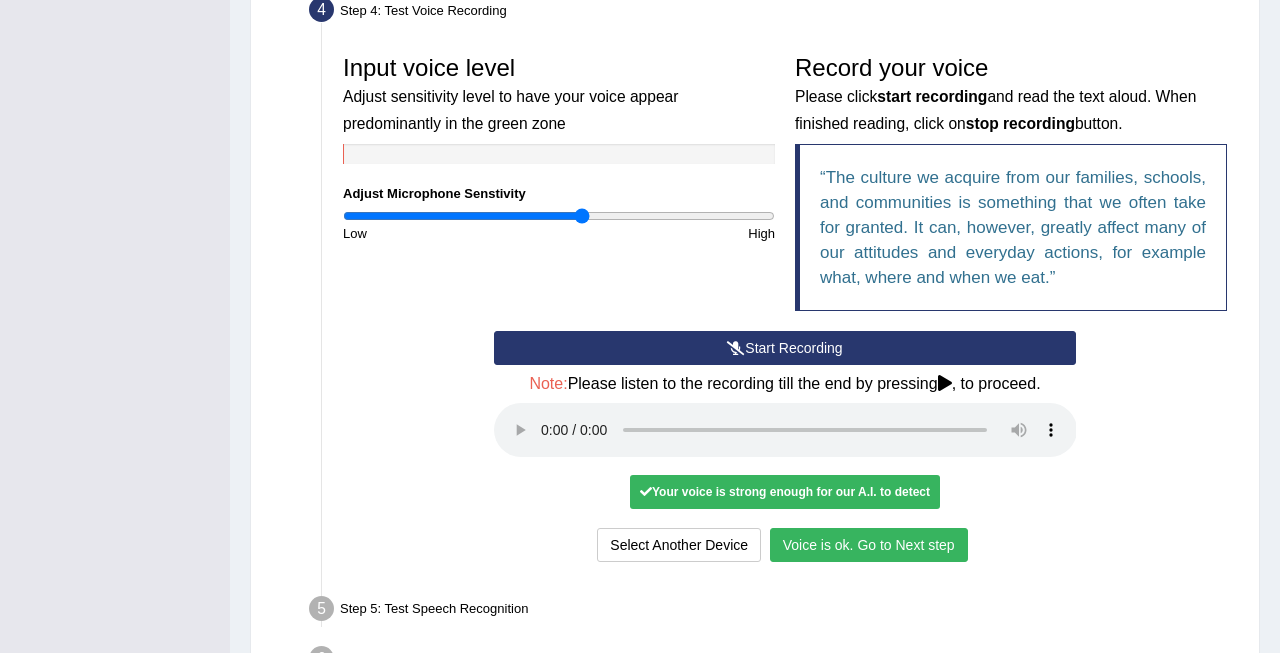 click on "Voice is ok. Go to Next step" at bounding box center (869, 545) 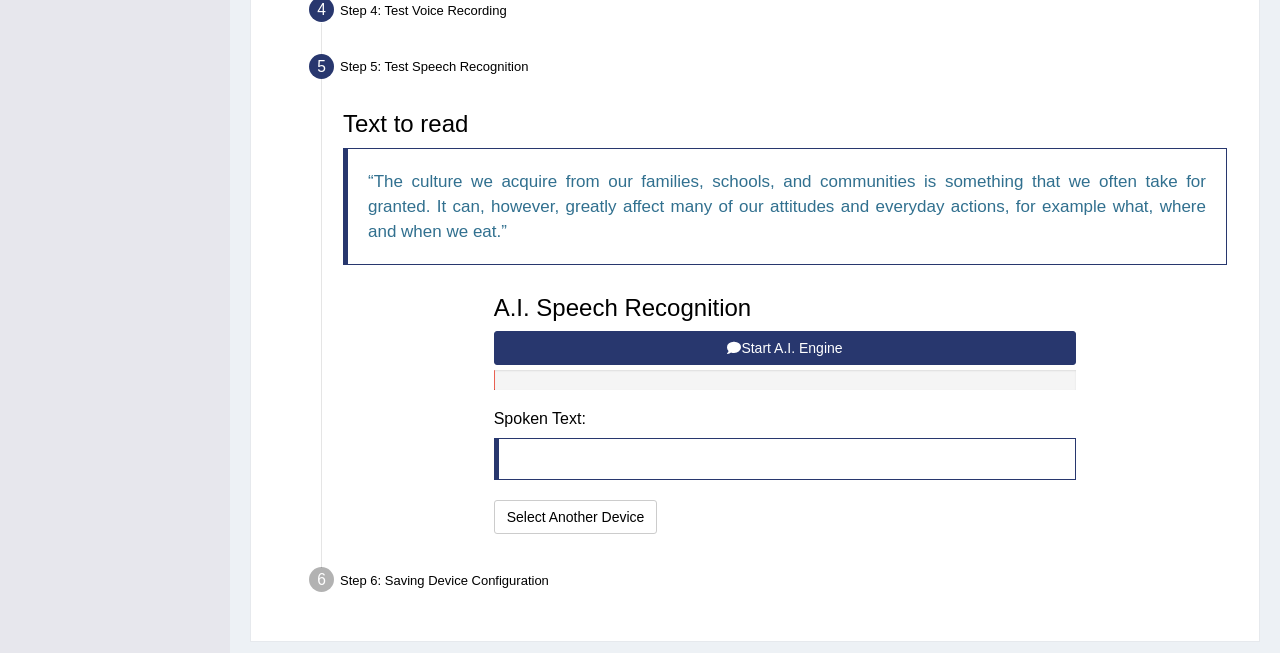 click on "Start A.I. Engine" at bounding box center [785, 348] 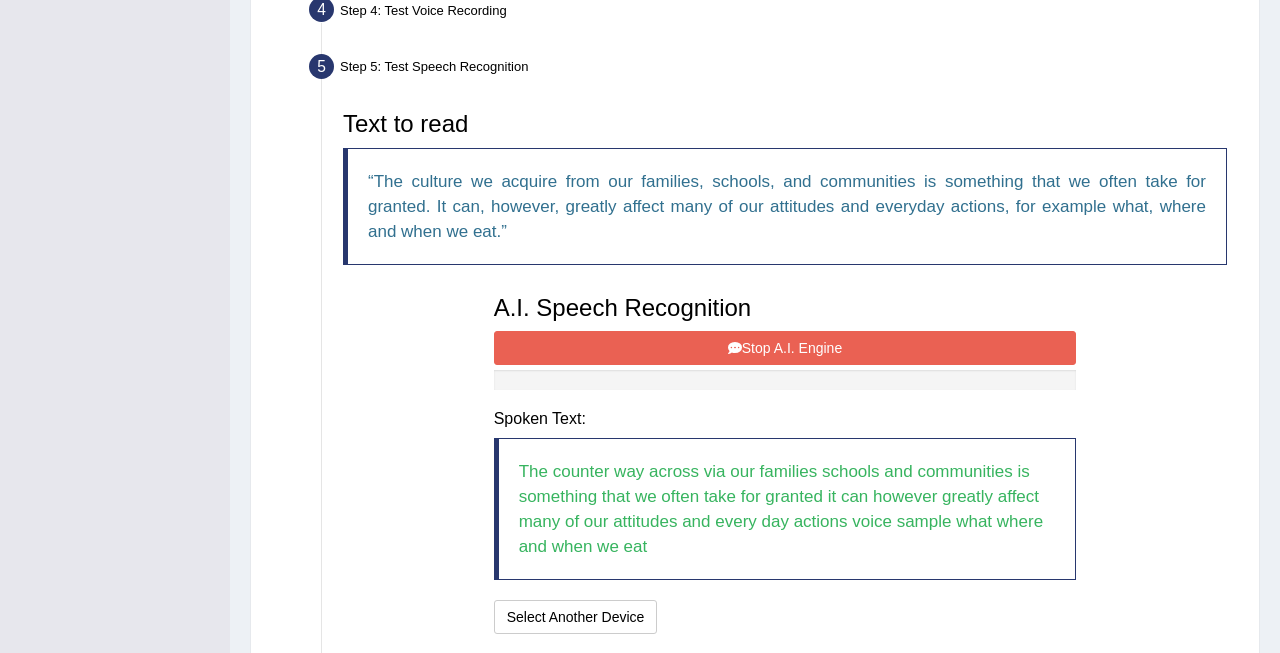 click on "Stop A.I. Engine" at bounding box center (785, 348) 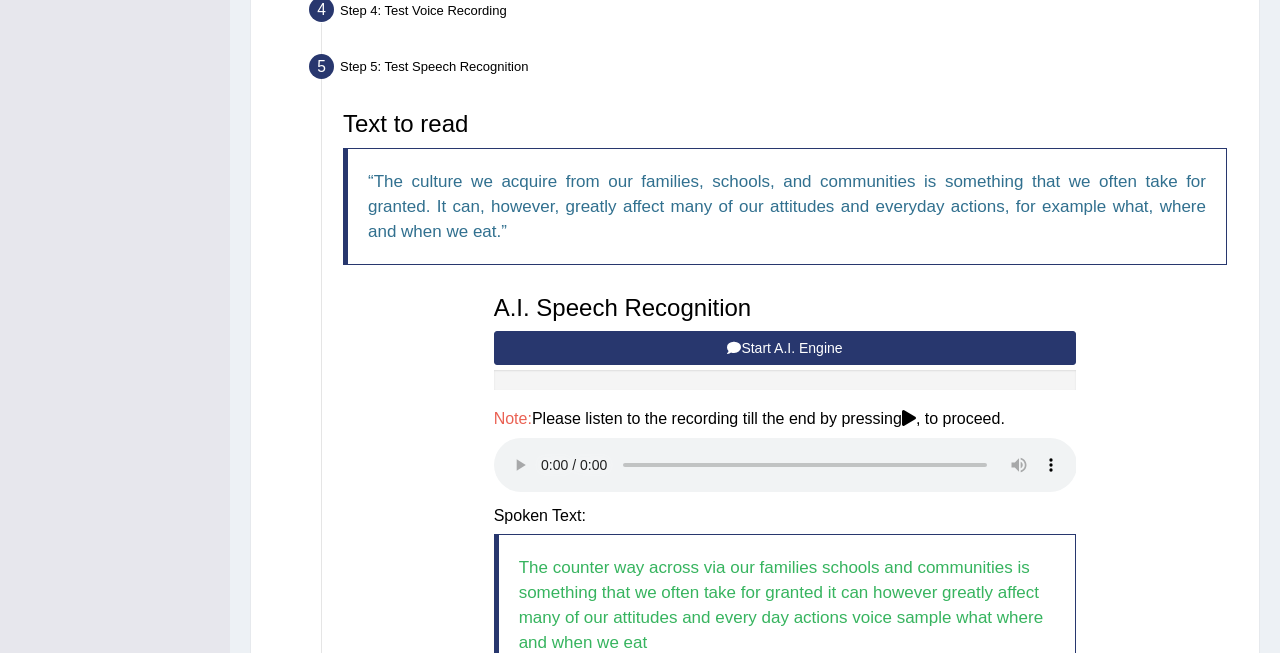 click at bounding box center [785, 465] 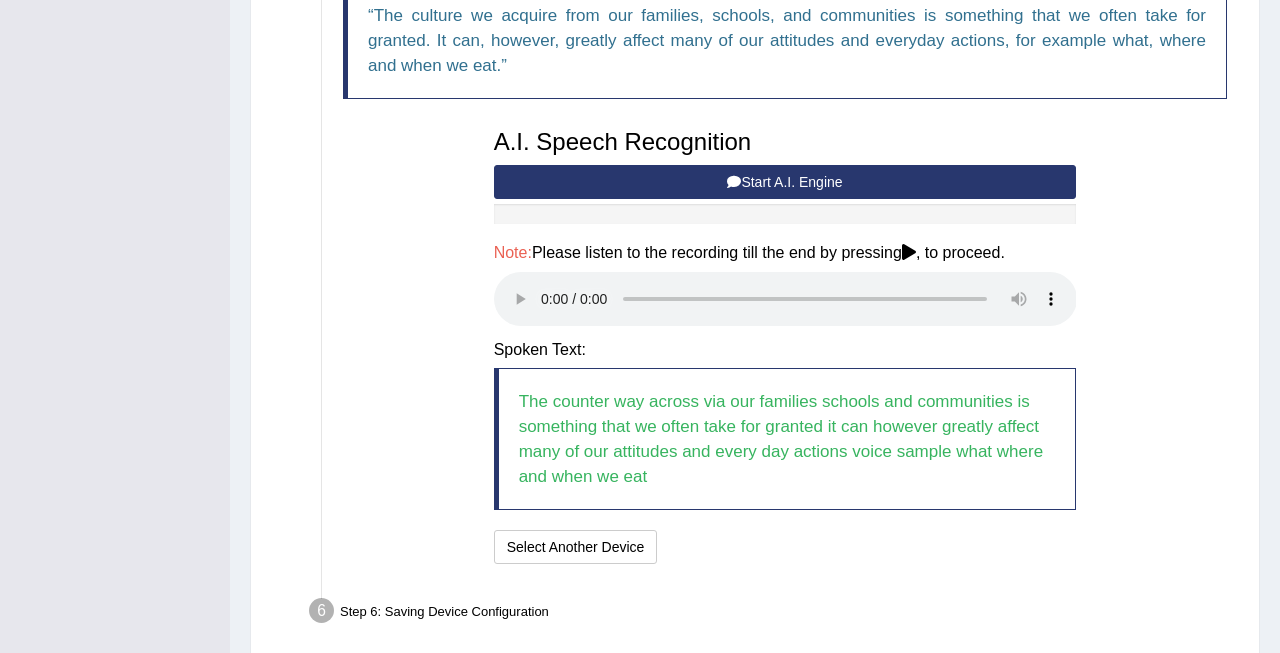 scroll, scrollTop: 729, scrollLeft: 0, axis: vertical 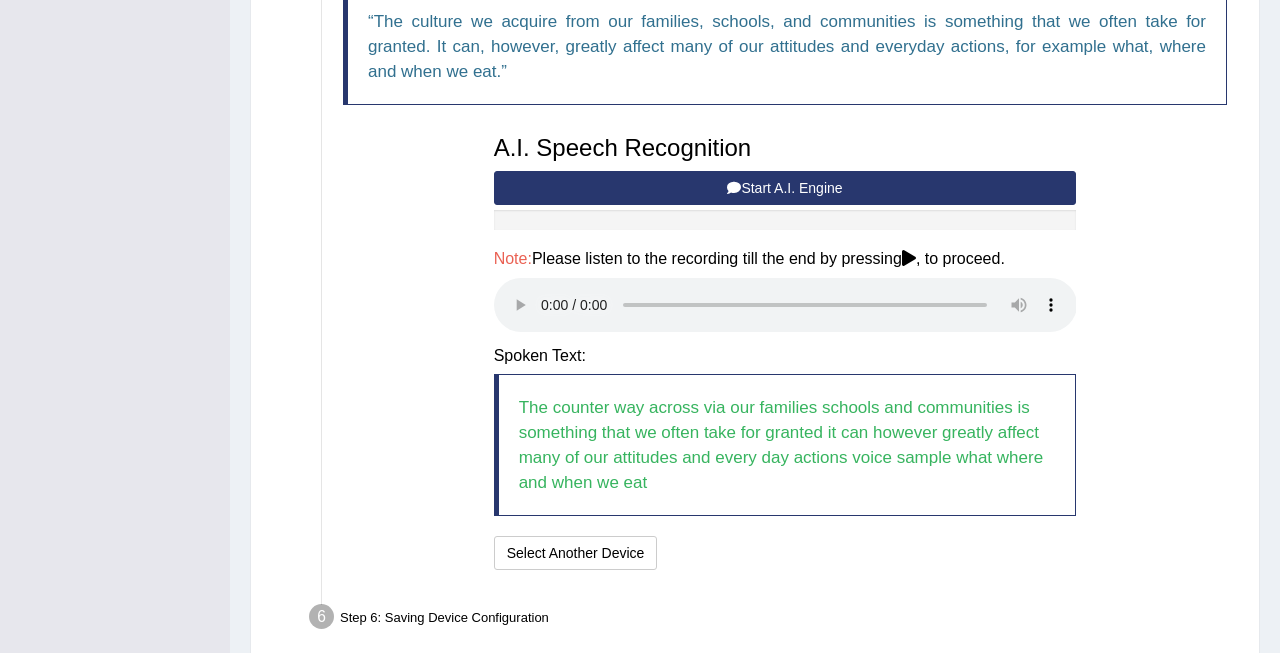 type 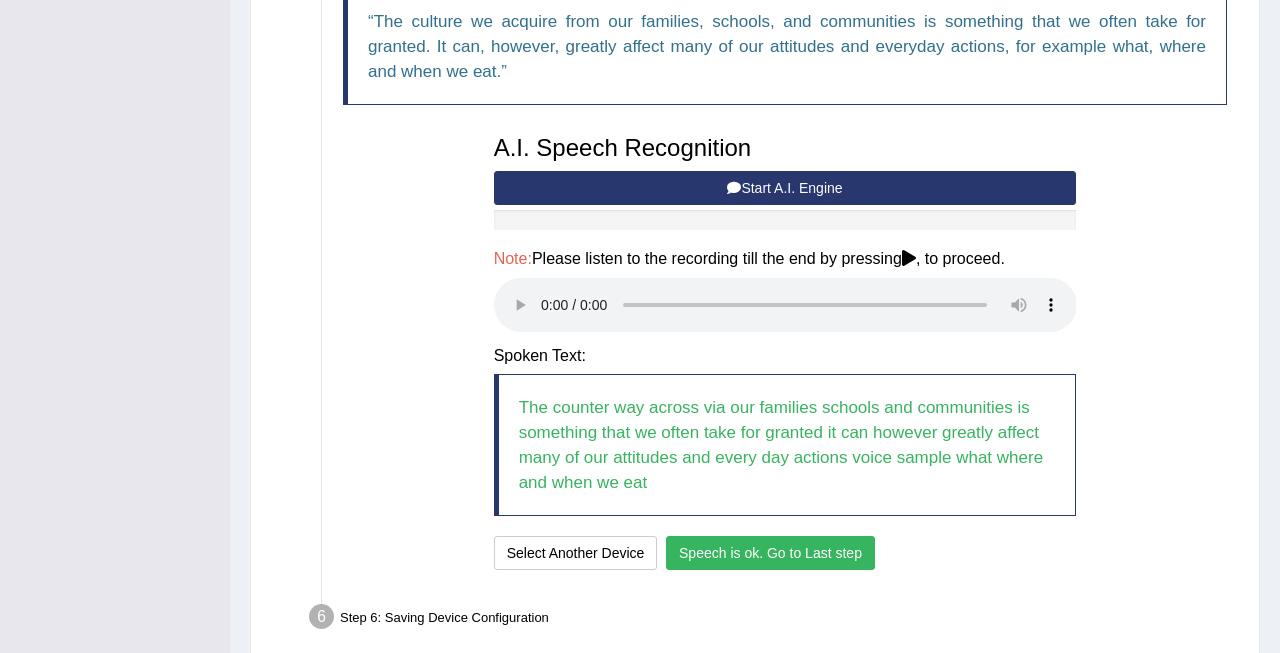click on "Speech is ok. Go to Last step" at bounding box center [770, 553] 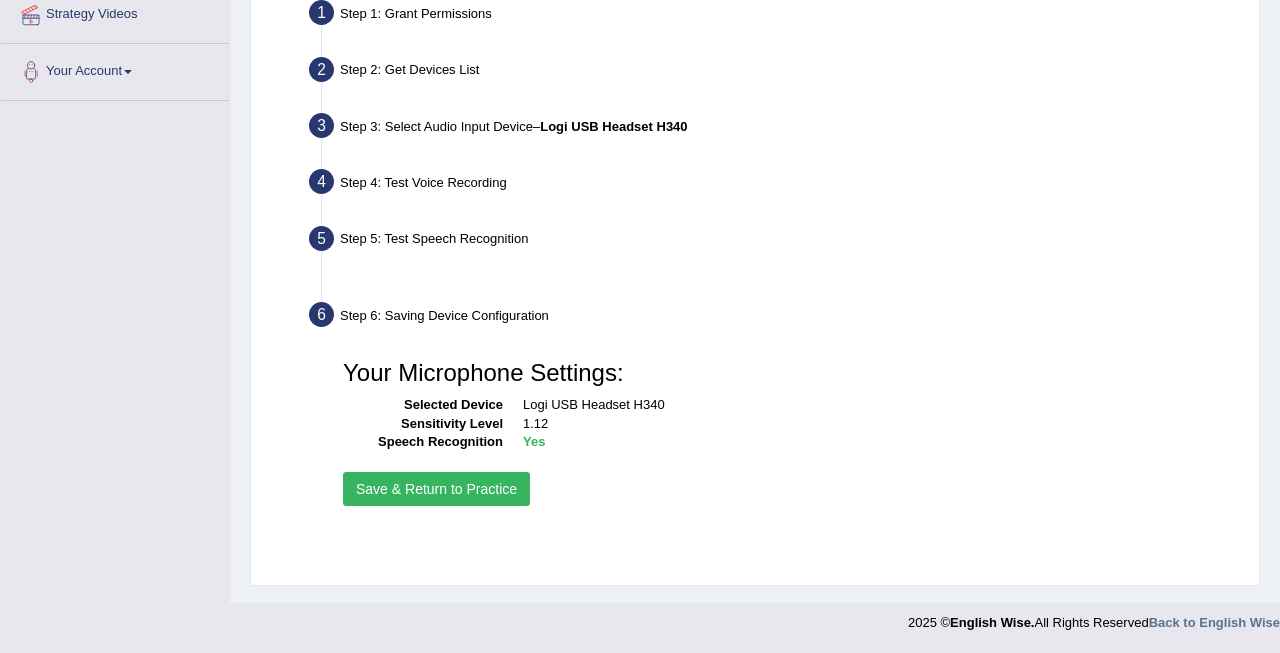 scroll, scrollTop: 397, scrollLeft: 0, axis: vertical 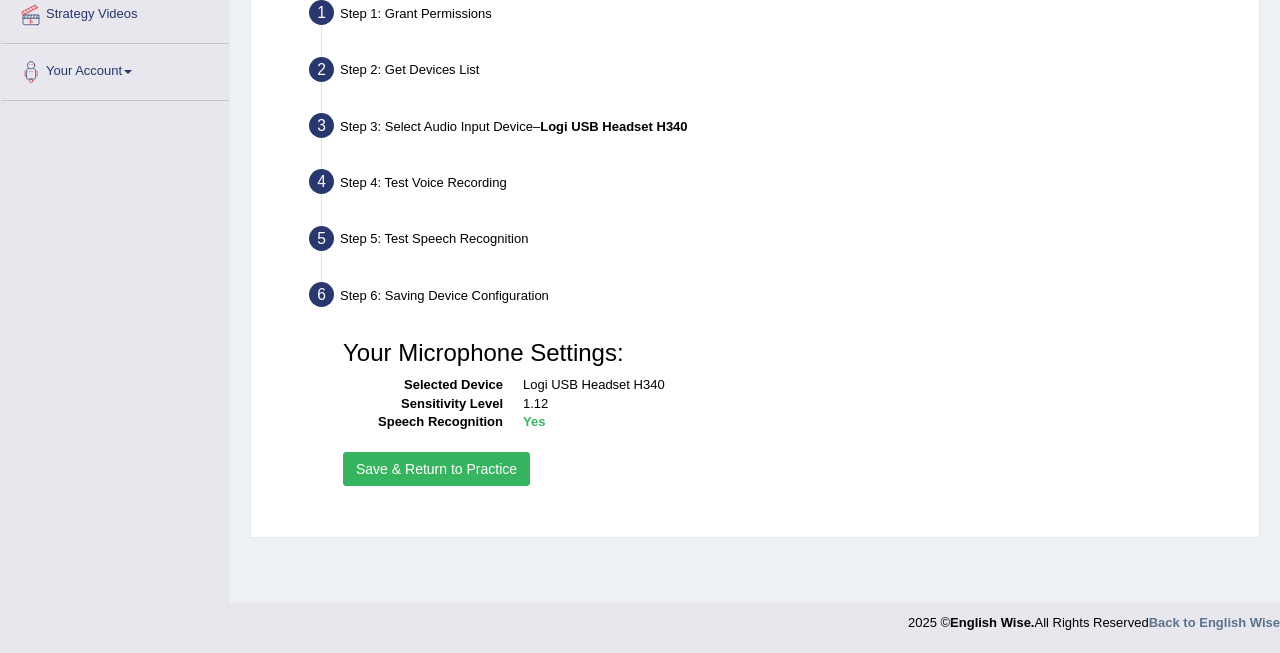 click on "Save & Return to Practice" at bounding box center (436, 469) 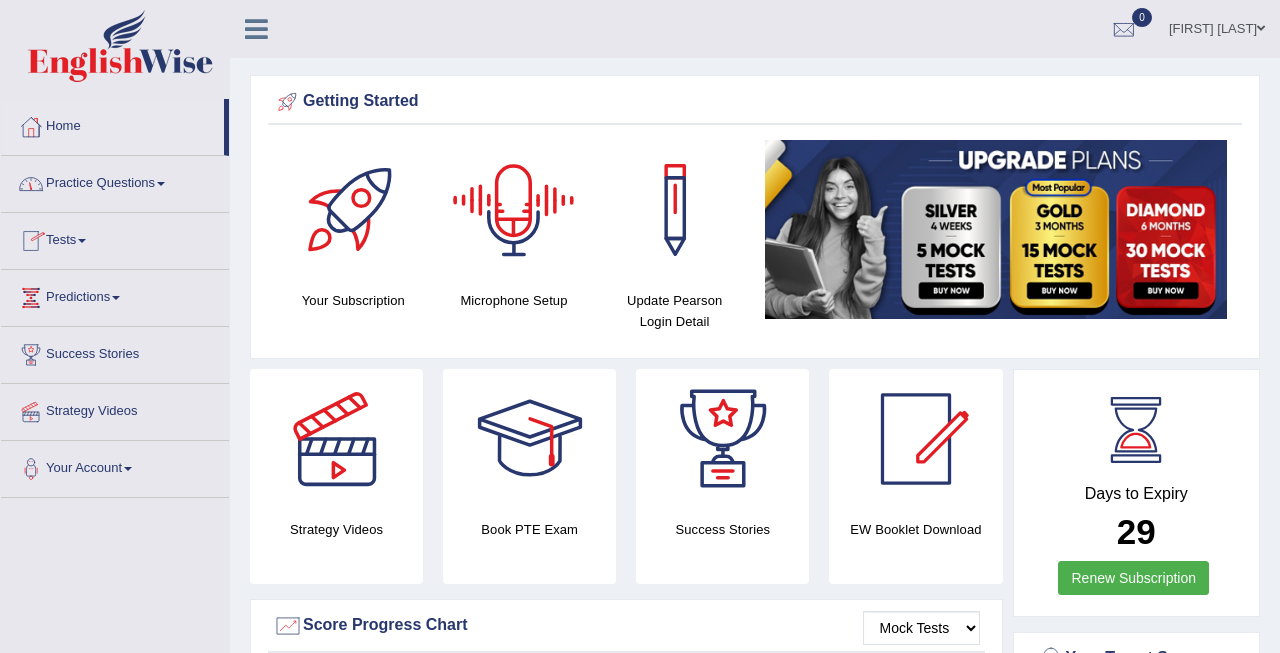 scroll, scrollTop: 0, scrollLeft: 0, axis: both 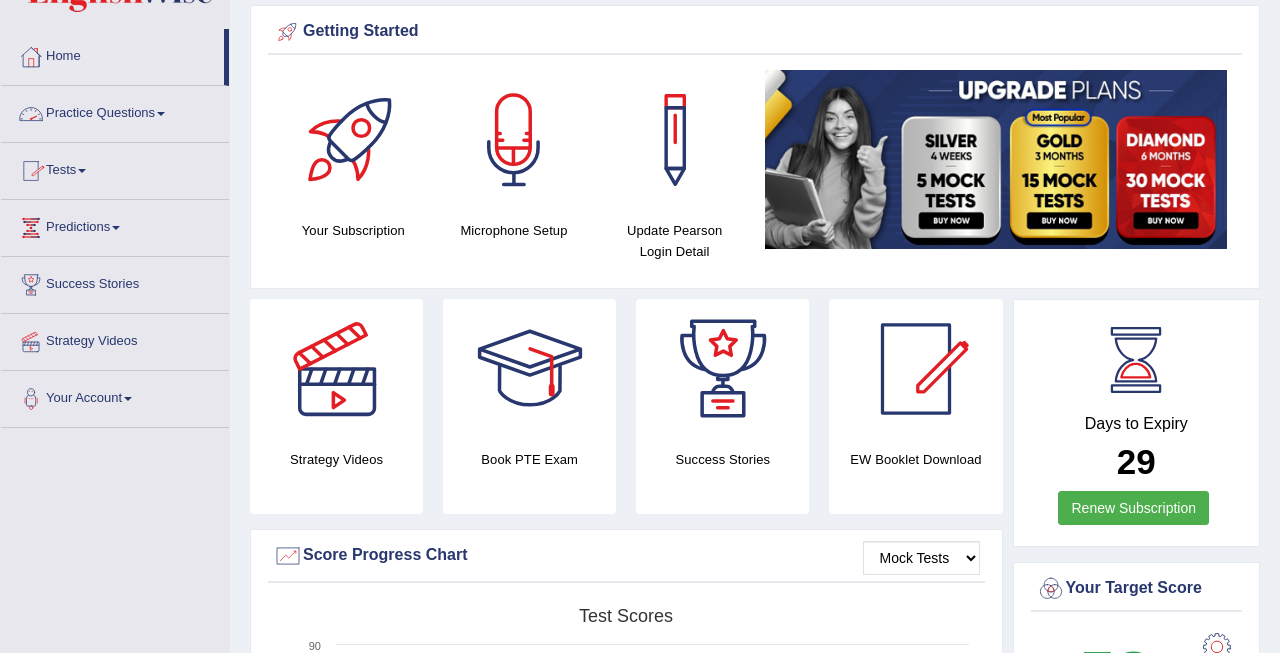 click on "Practice Questions" at bounding box center [115, 111] 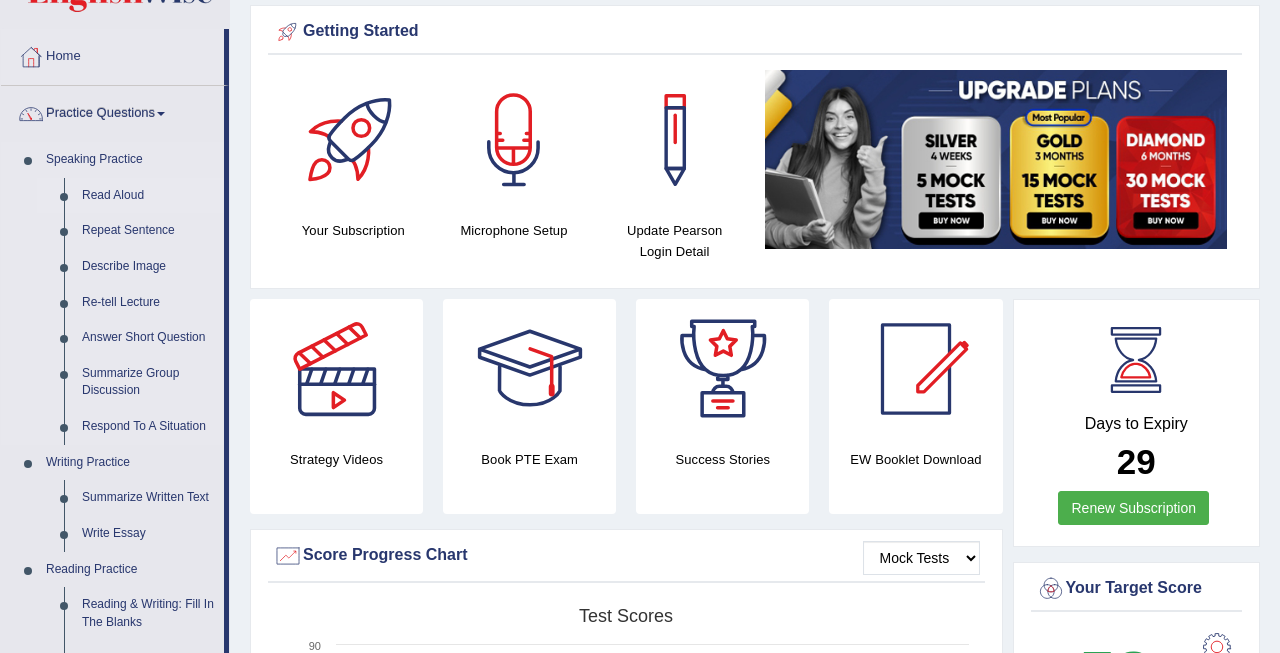 click on "Read Aloud" at bounding box center (148, 196) 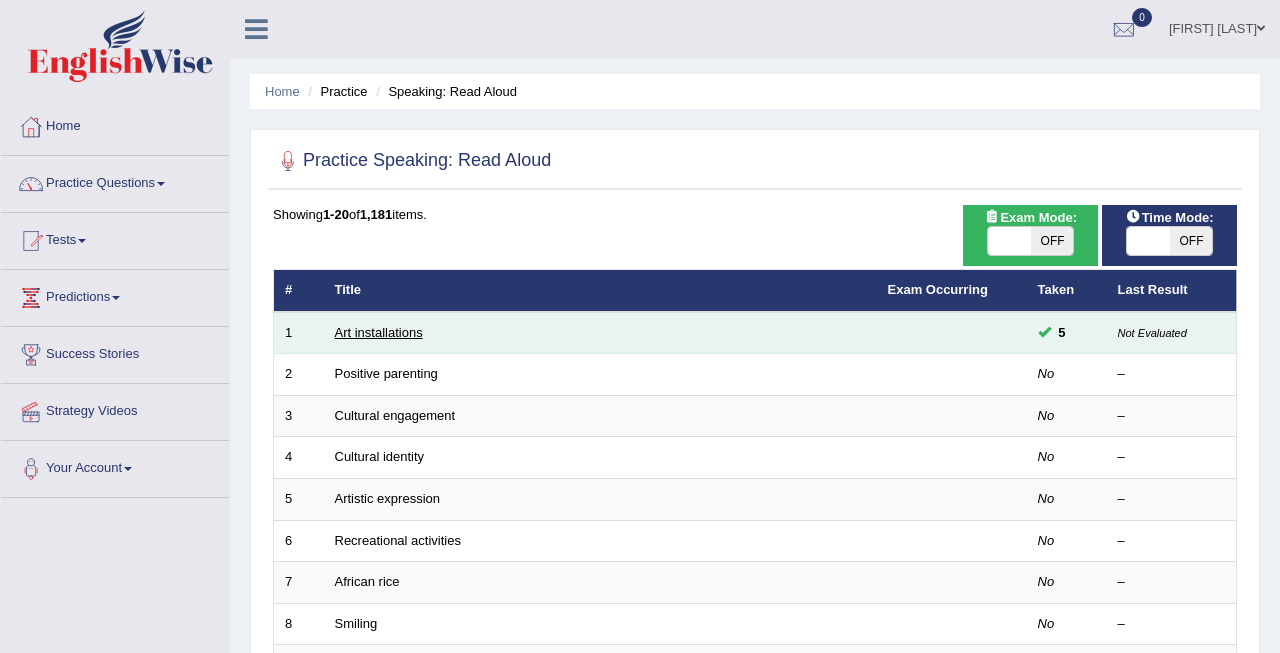 scroll, scrollTop: 0, scrollLeft: 0, axis: both 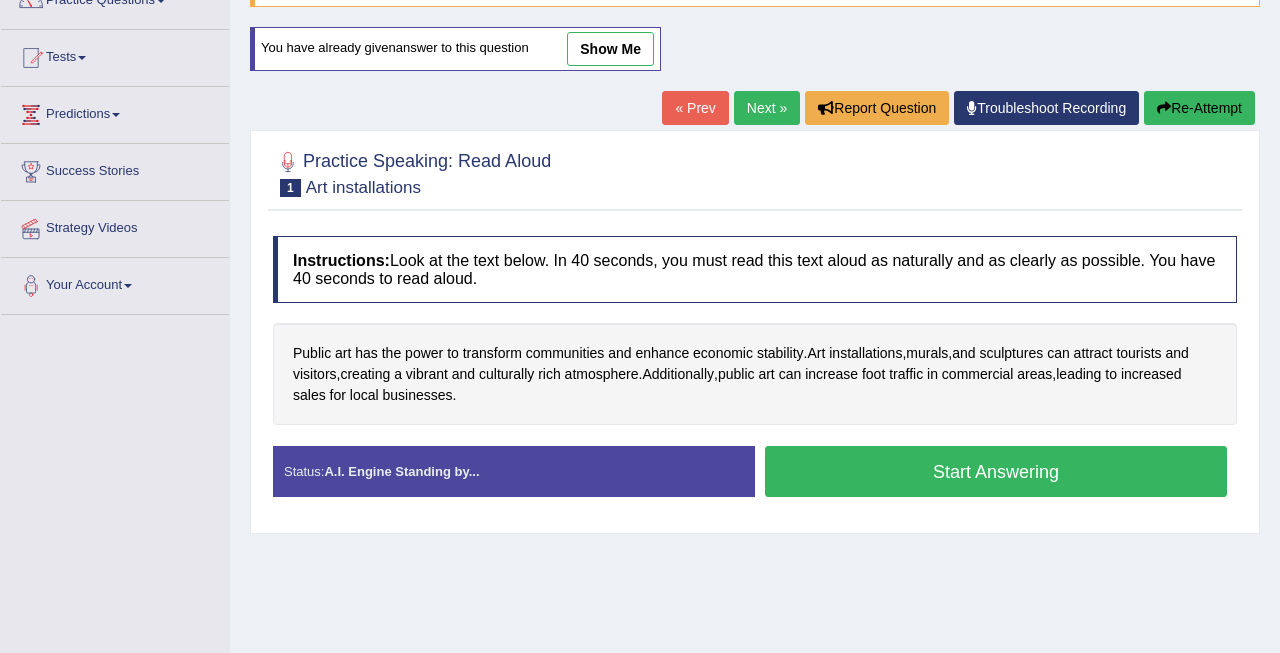 click on "Start Answering" at bounding box center [996, 471] 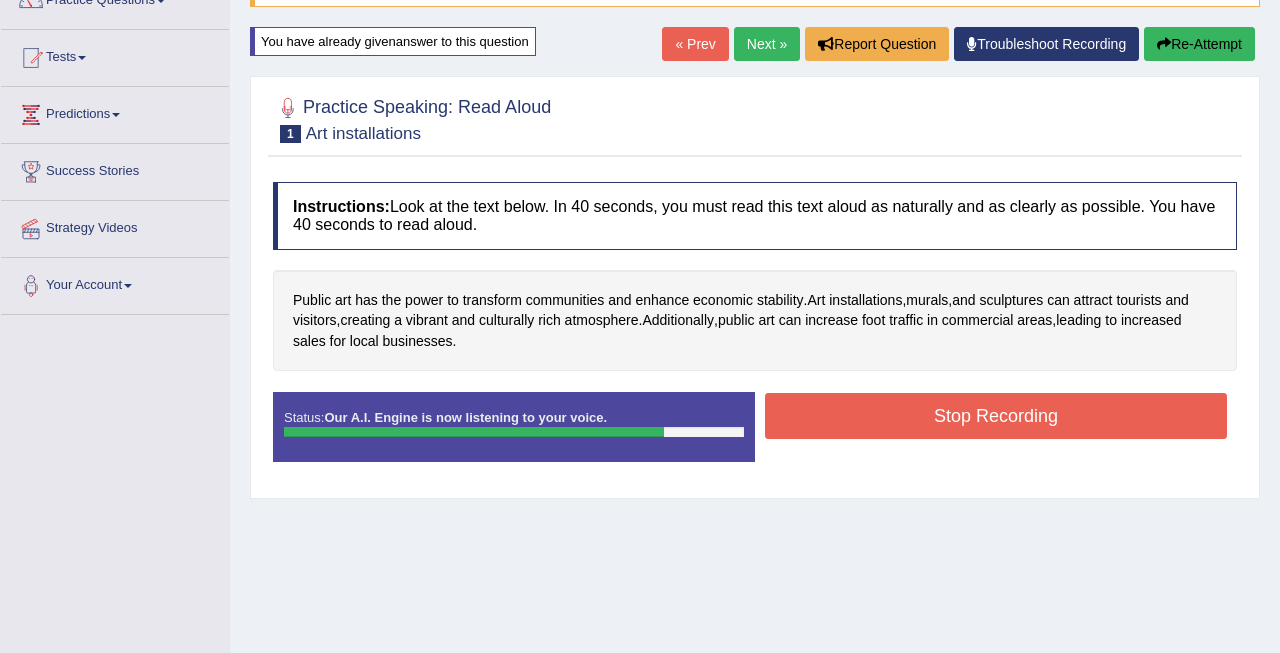click on "Stop Recording" at bounding box center (996, 416) 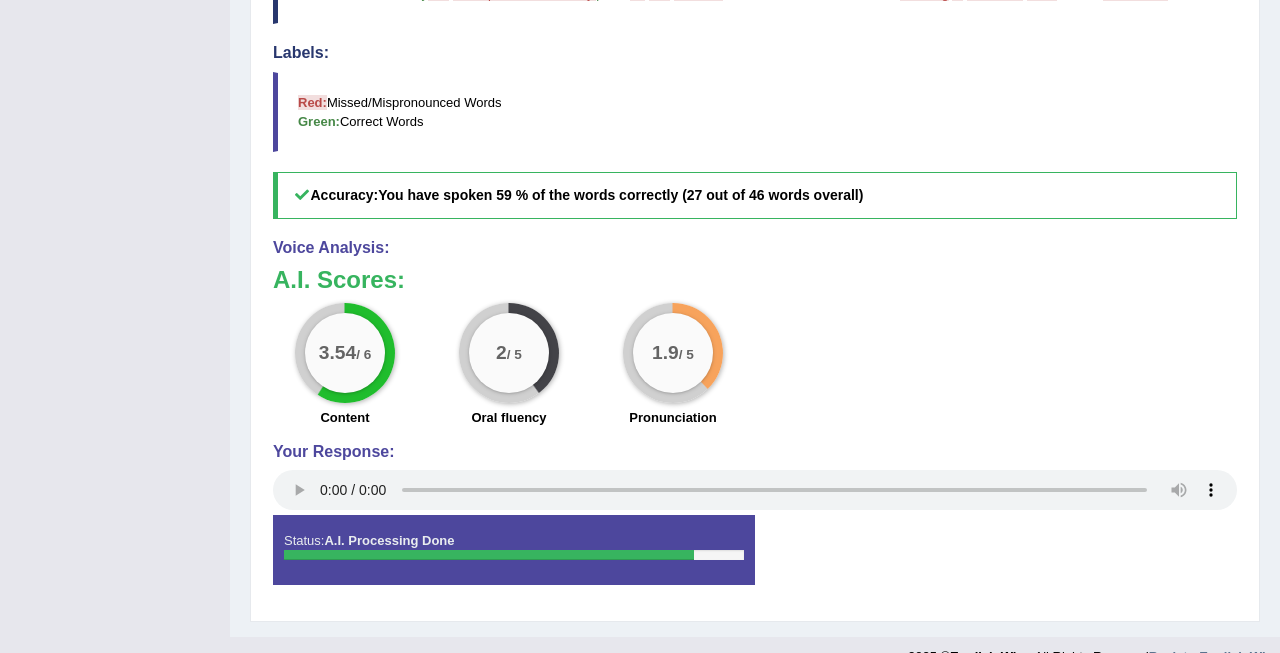 scroll, scrollTop: 667, scrollLeft: 0, axis: vertical 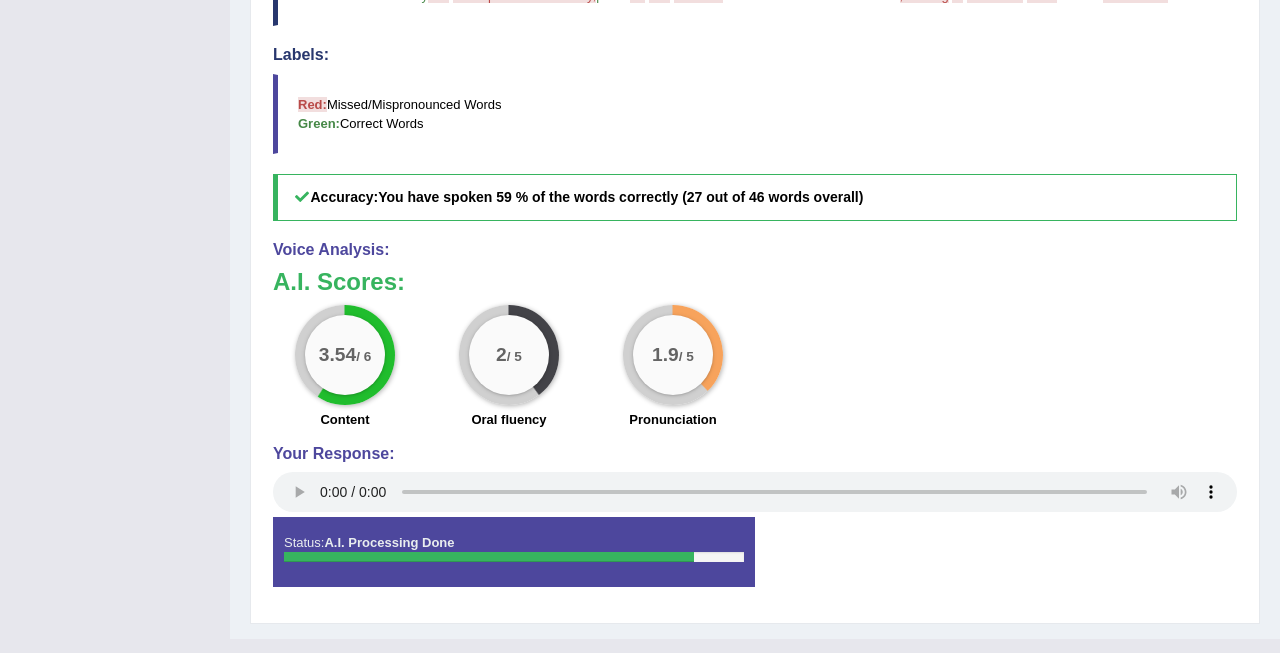 click at bounding box center (755, 492) 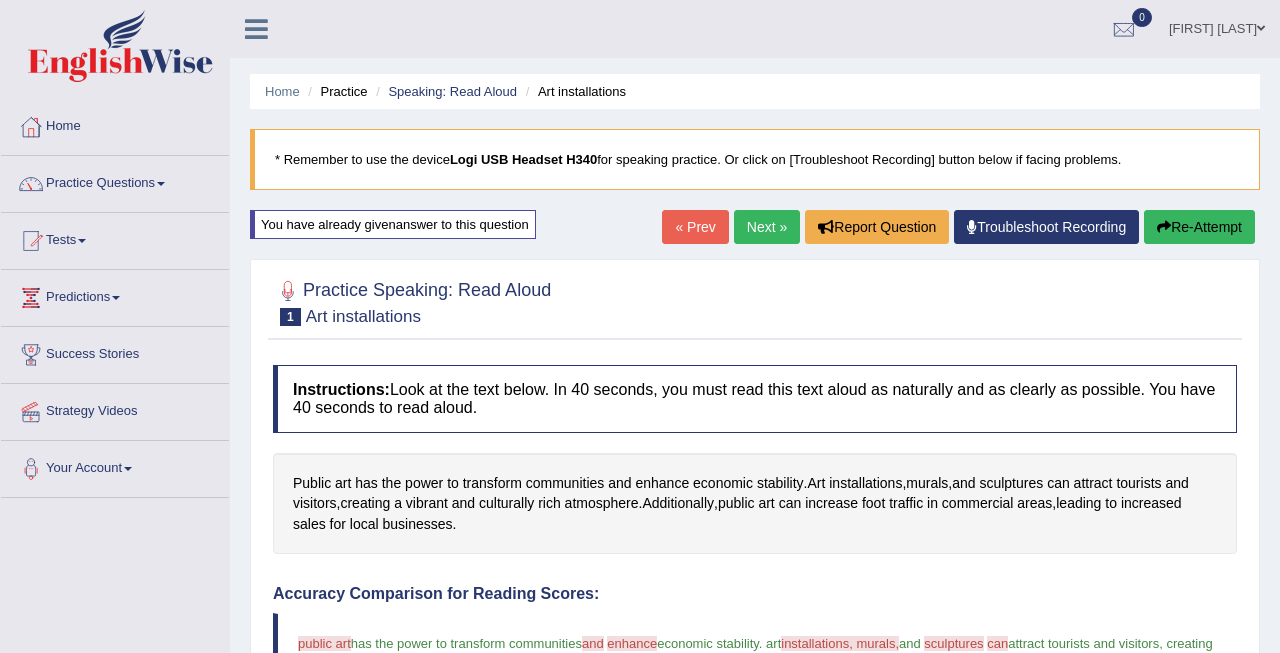 scroll, scrollTop: 0, scrollLeft: 0, axis: both 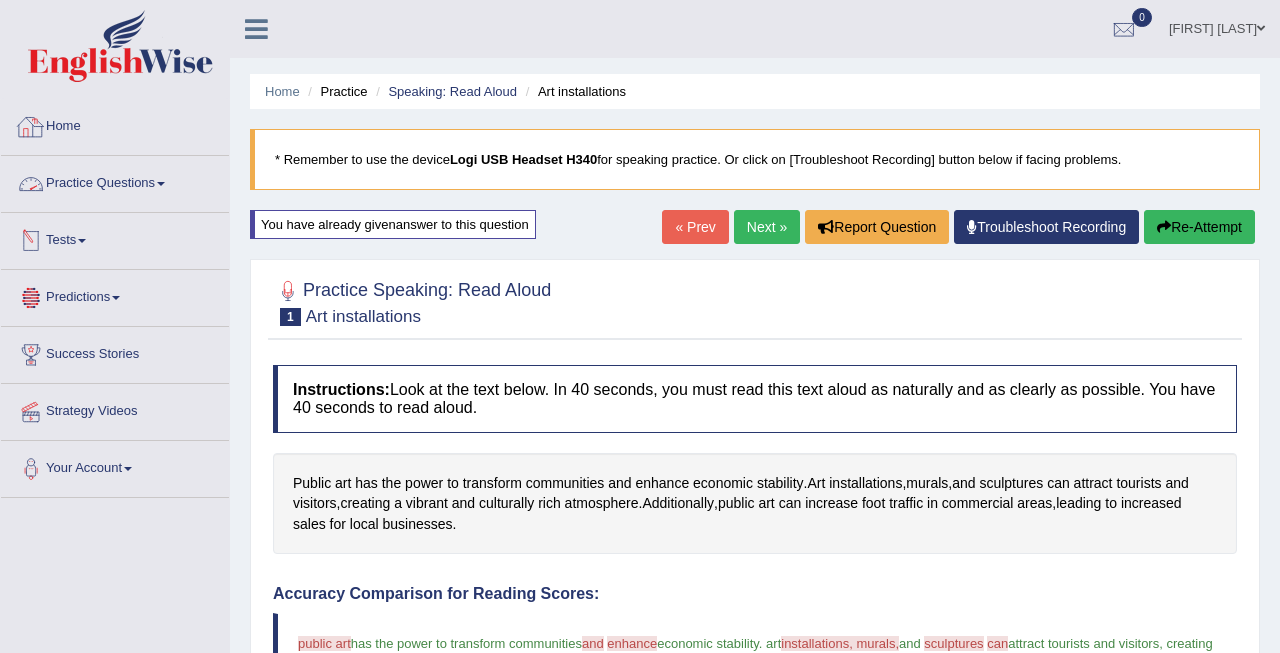 click on "Home" at bounding box center [115, 124] 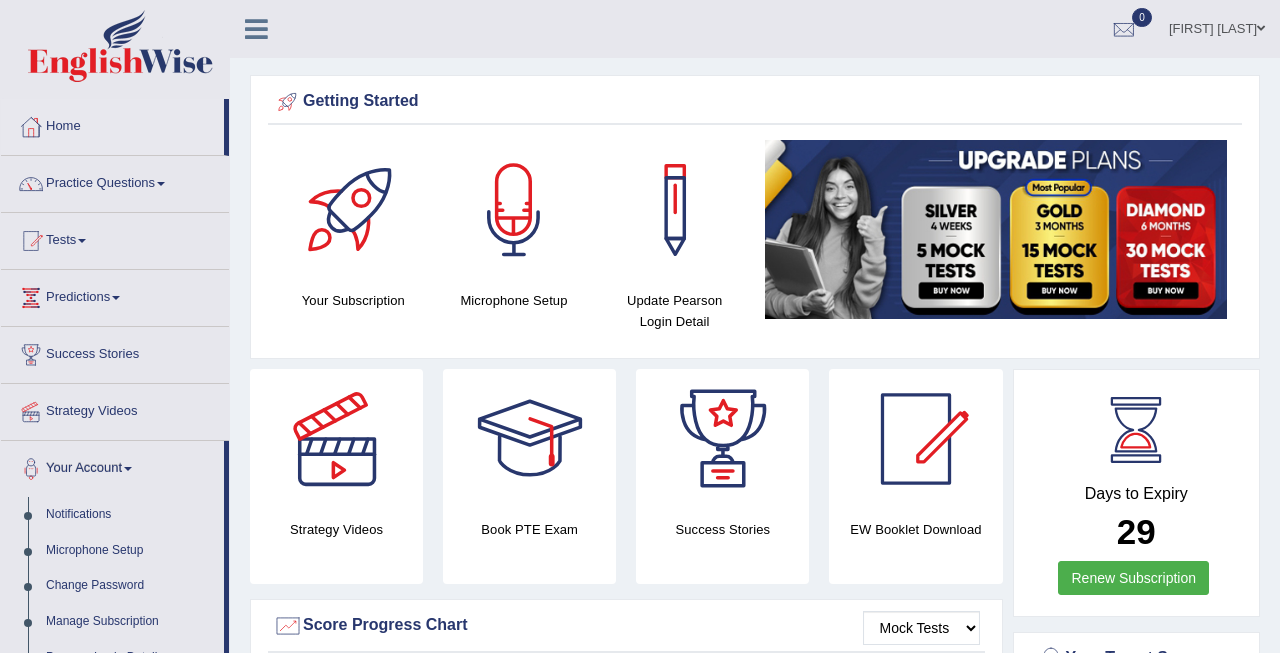 scroll, scrollTop: 130, scrollLeft: 0, axis: vertical 